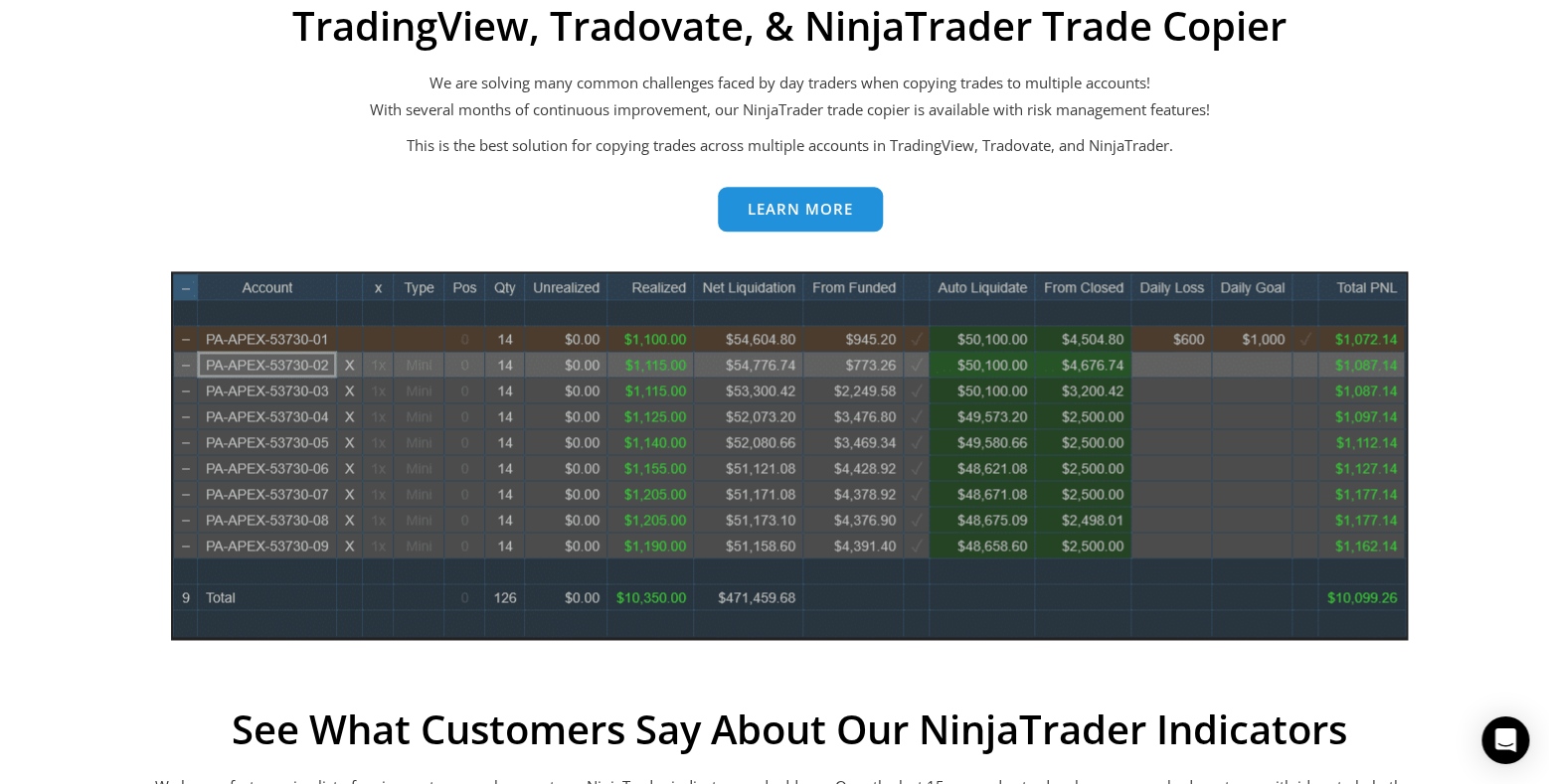 scroll, scrollTop: 0, scrollLeft: 0, axis: both 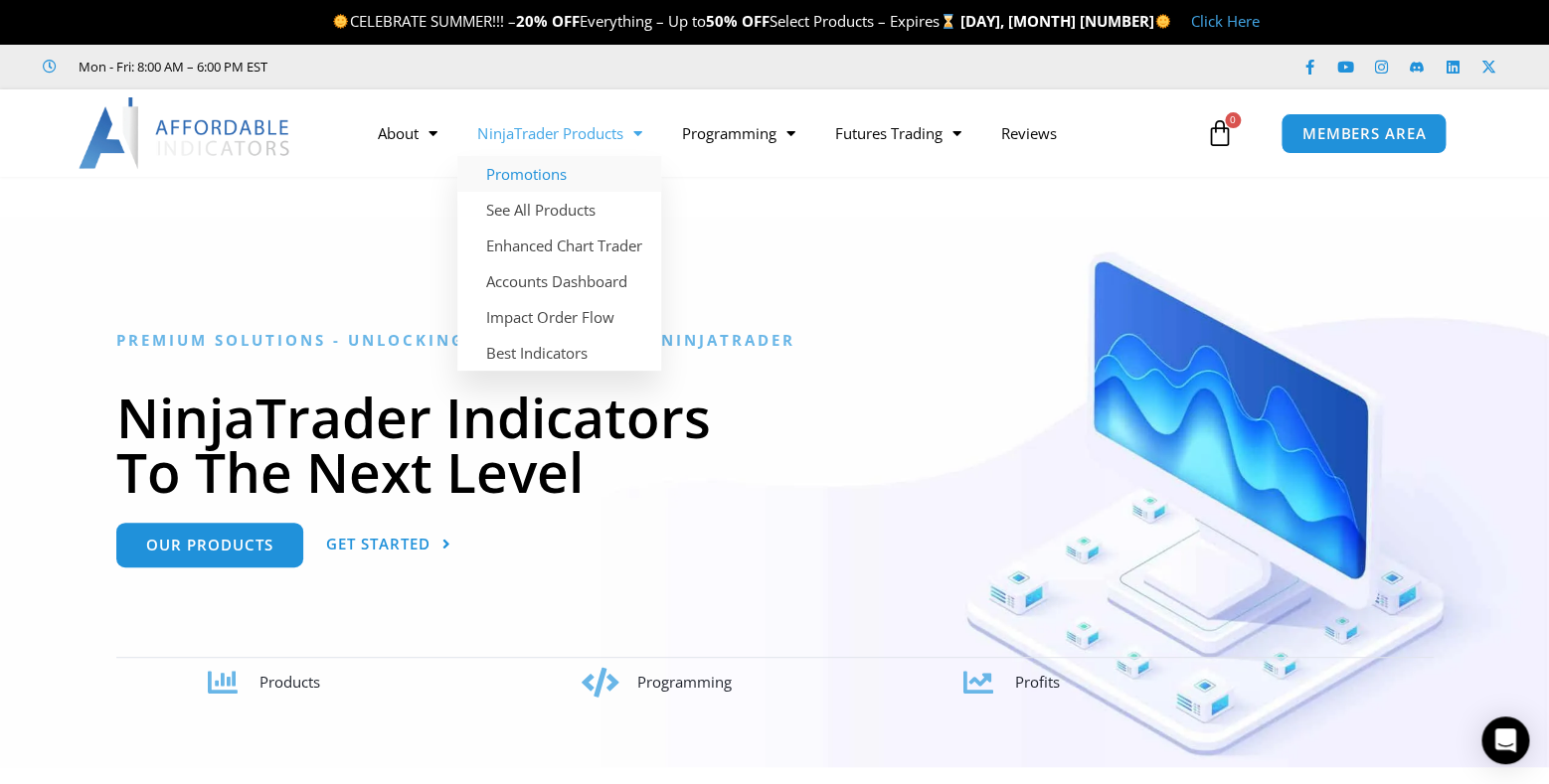 click on "Promotions" 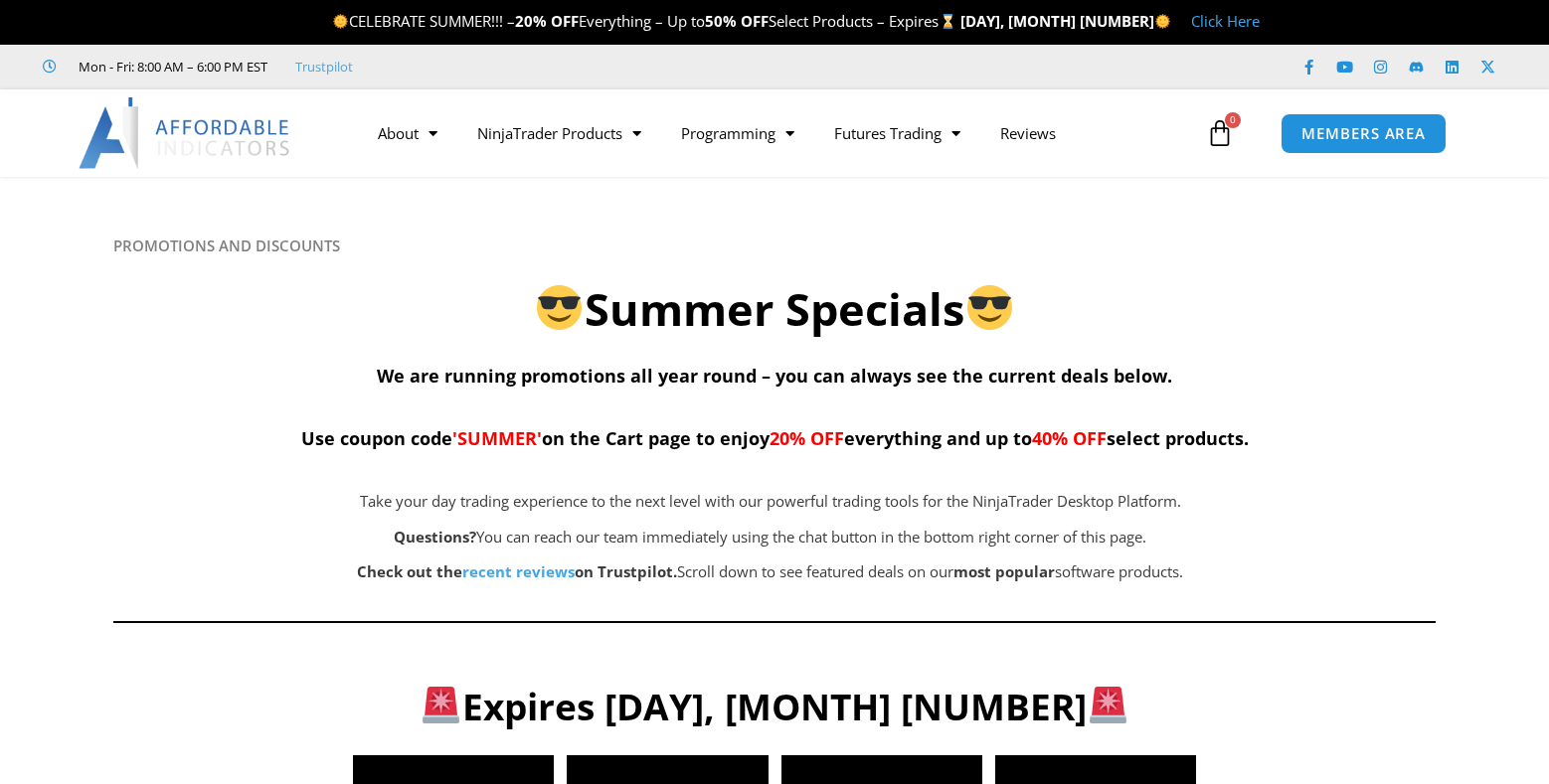 scroll, scrollTop: 0, scrollLeft: 0, axis: both 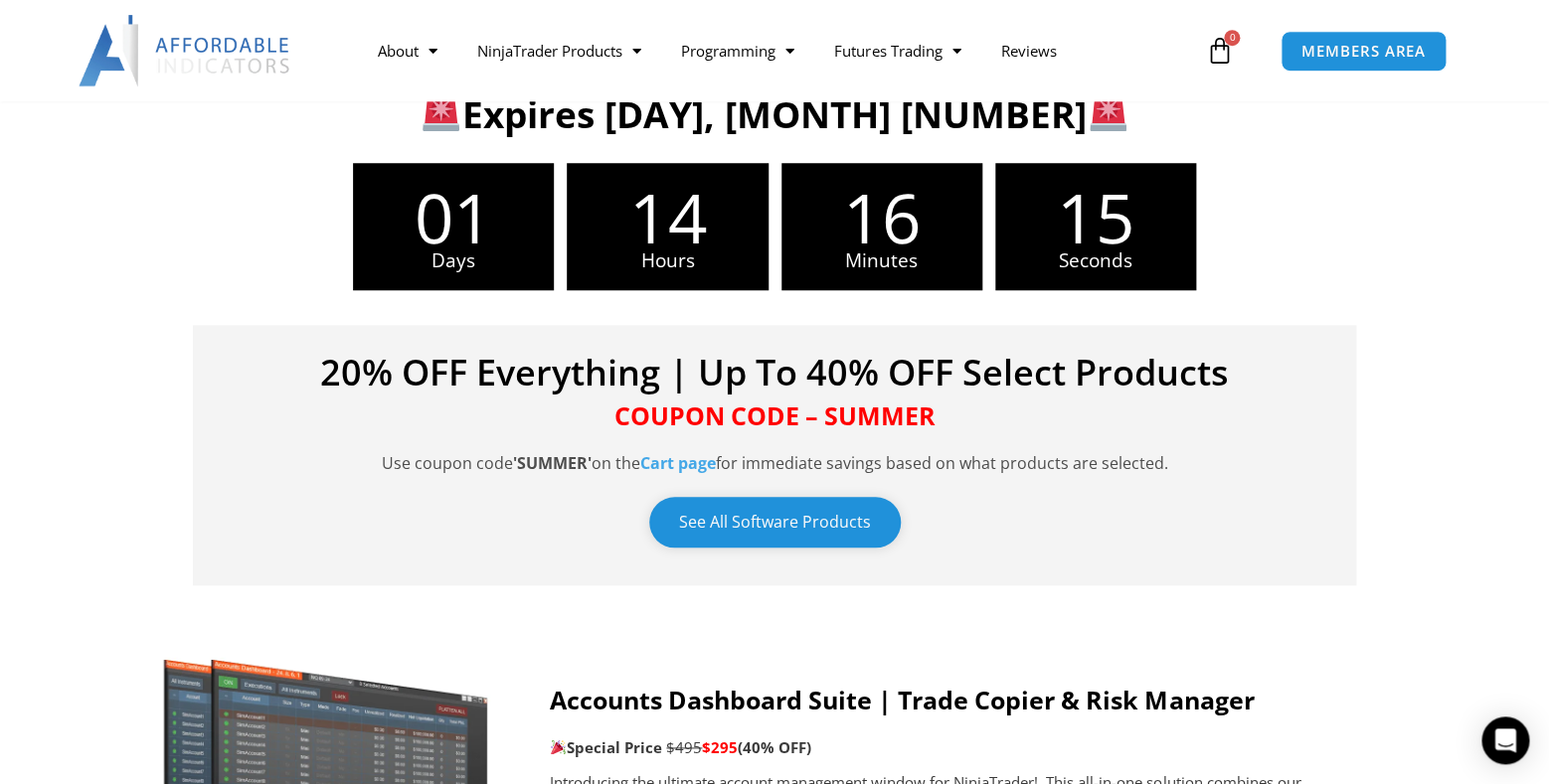click on "See All Software Products" at bounding box center [774, 522] 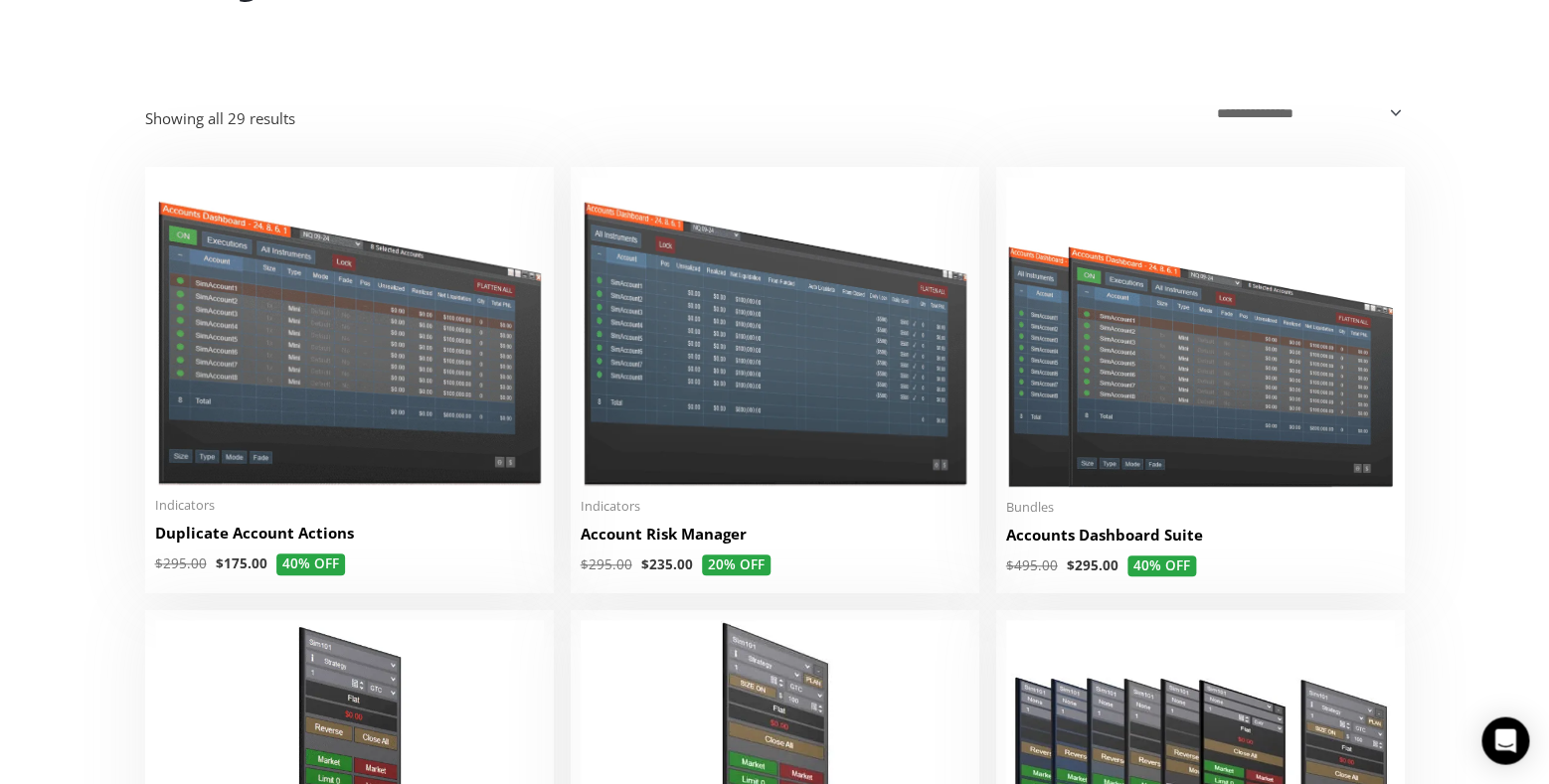 scroll, scrollTop: 344, scrollLeft: 0, axis: vertical 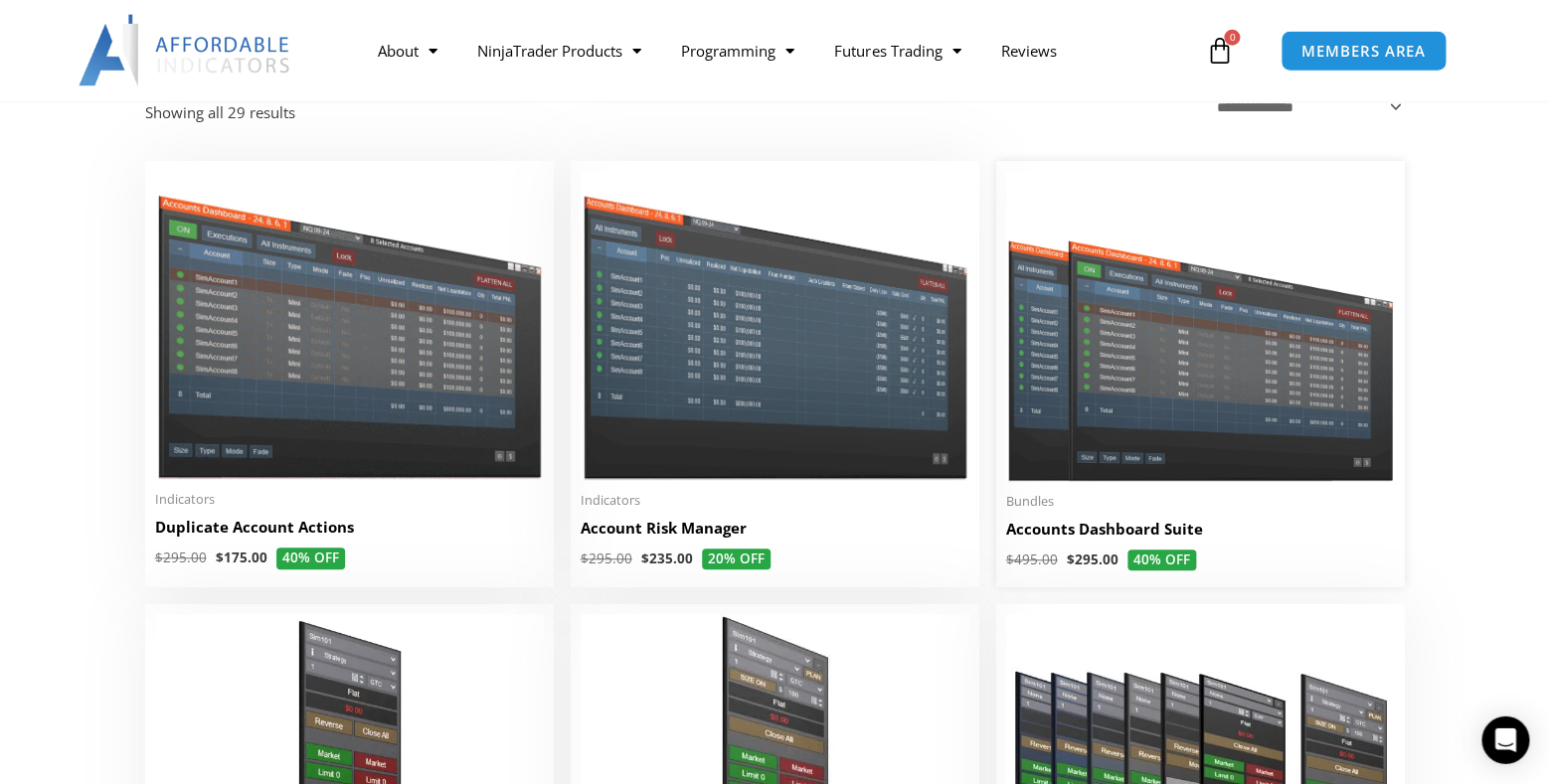 click at bounding box center (1200, 326) 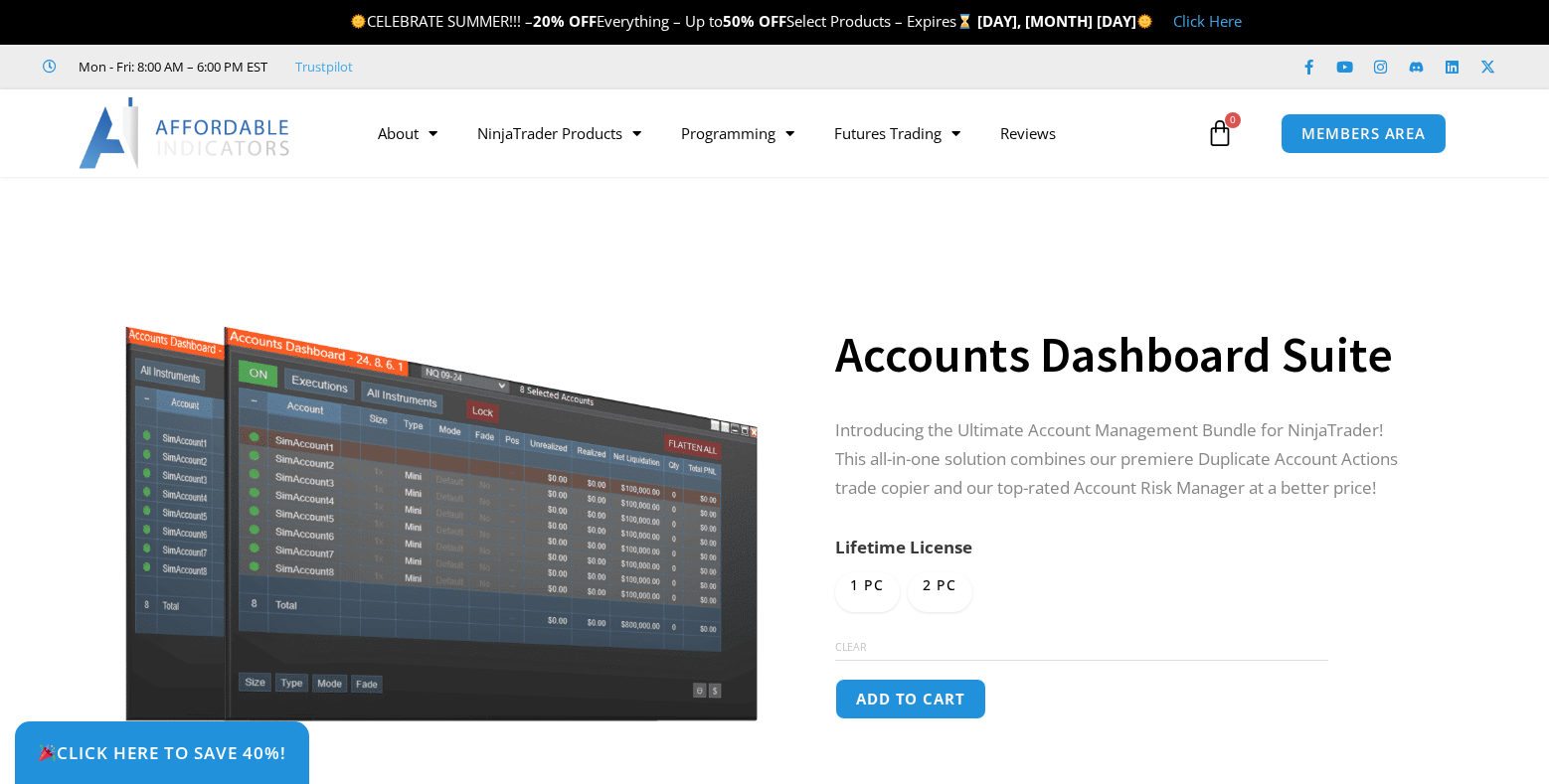 scroll, scrollTop: 0, scrollLeft: 0, axis: both 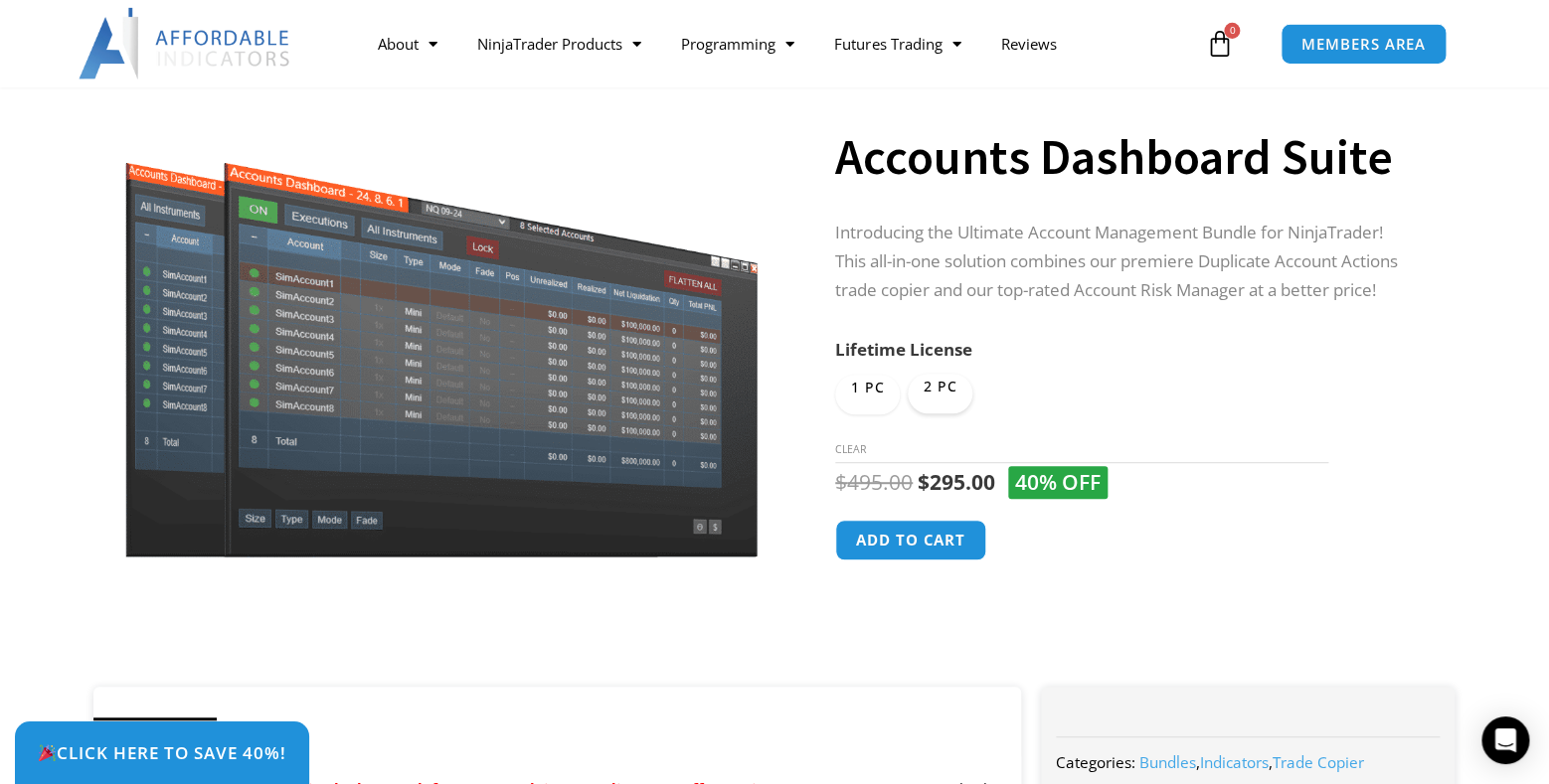 click on "2 PC" 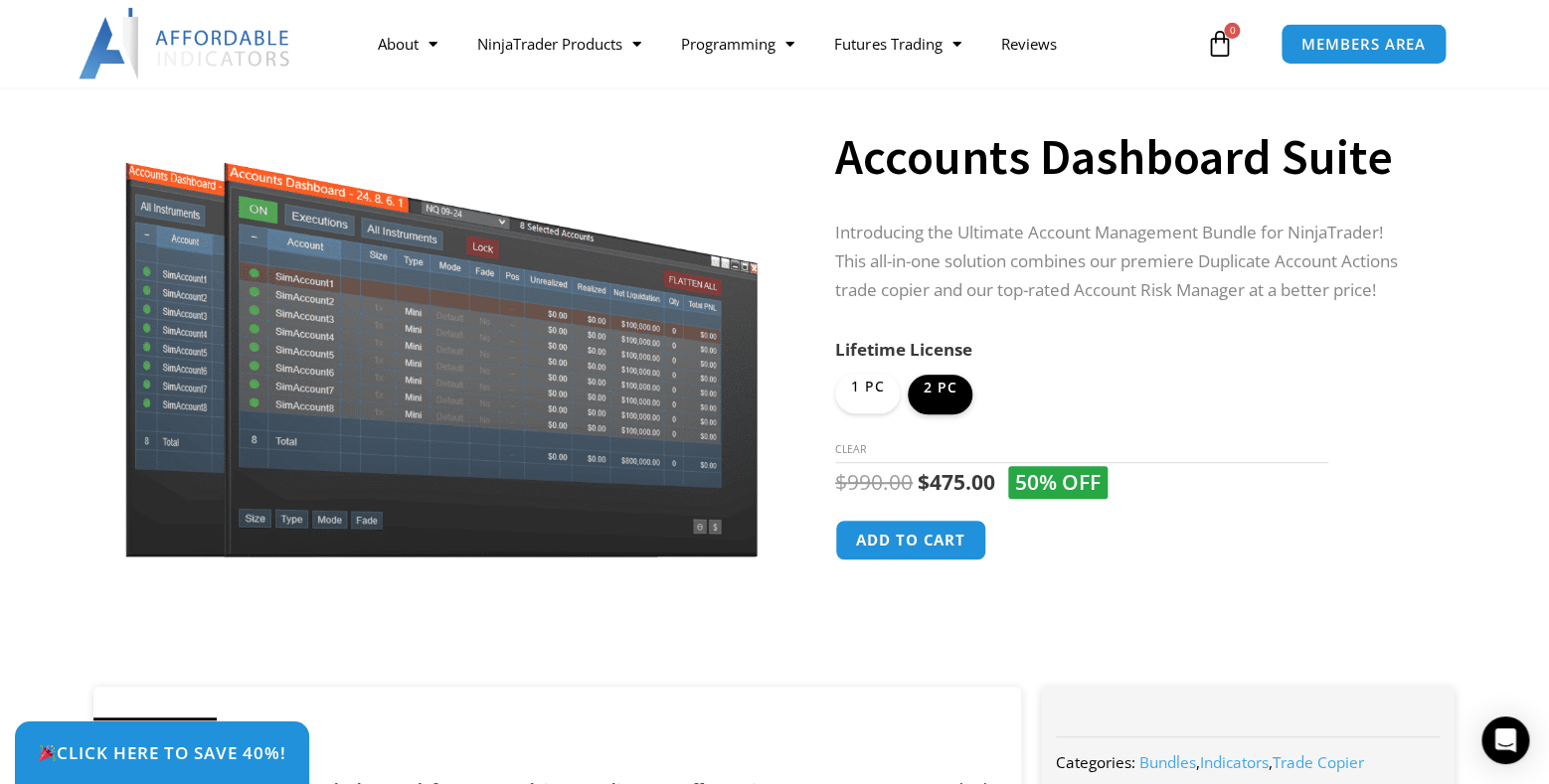 click on "1 PC" 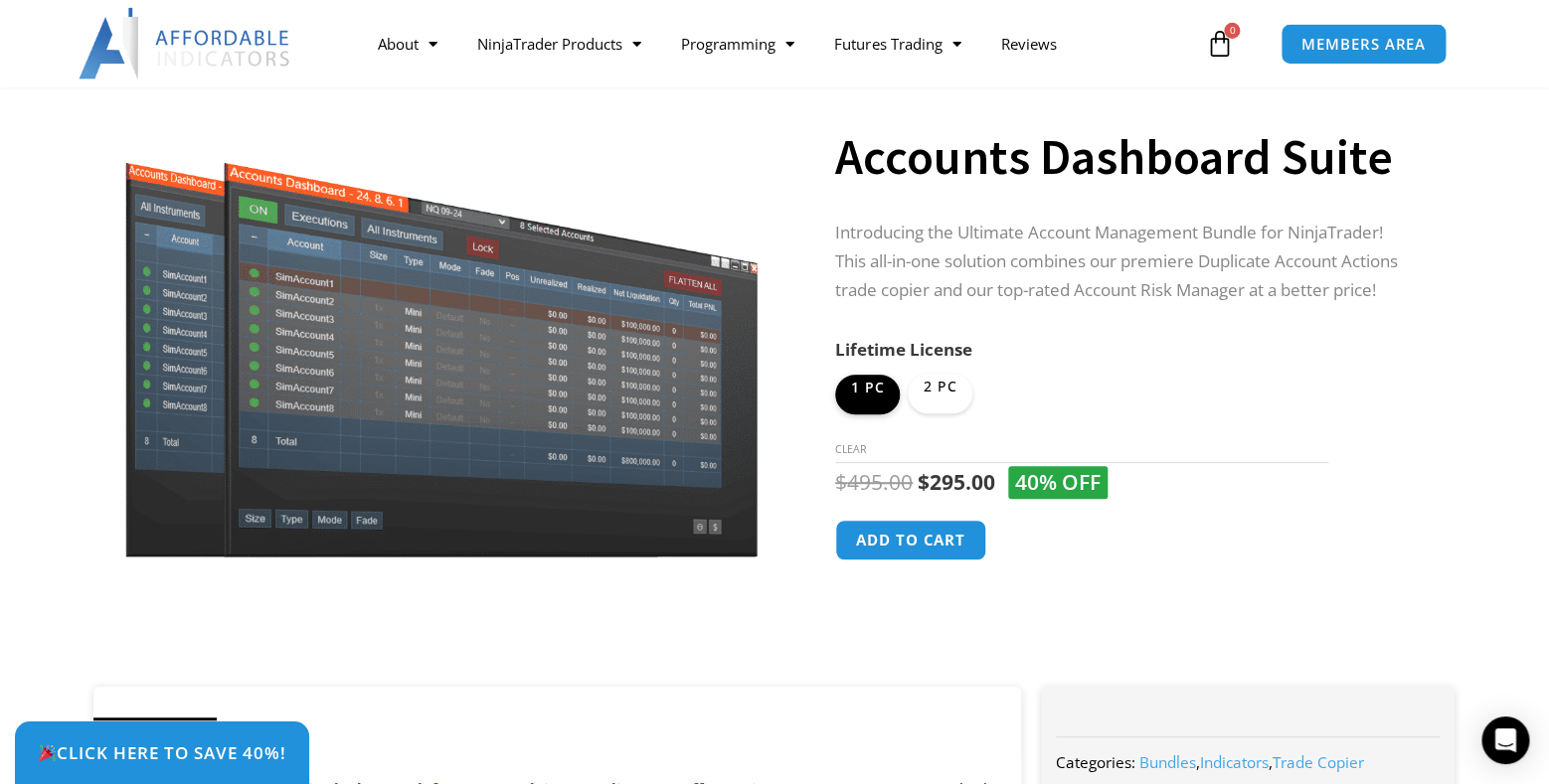 click on "2 PC" 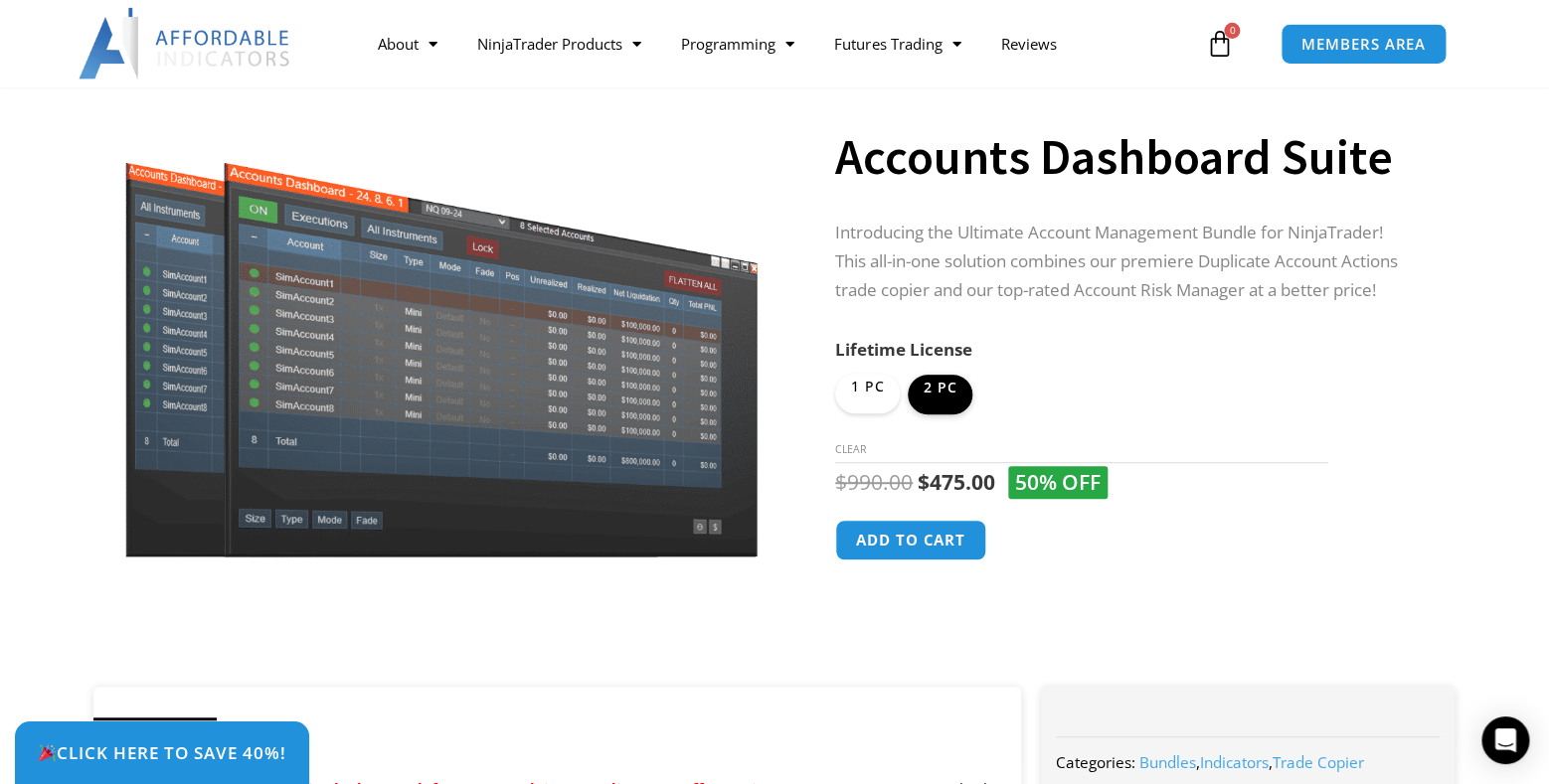 click on "1 PC" 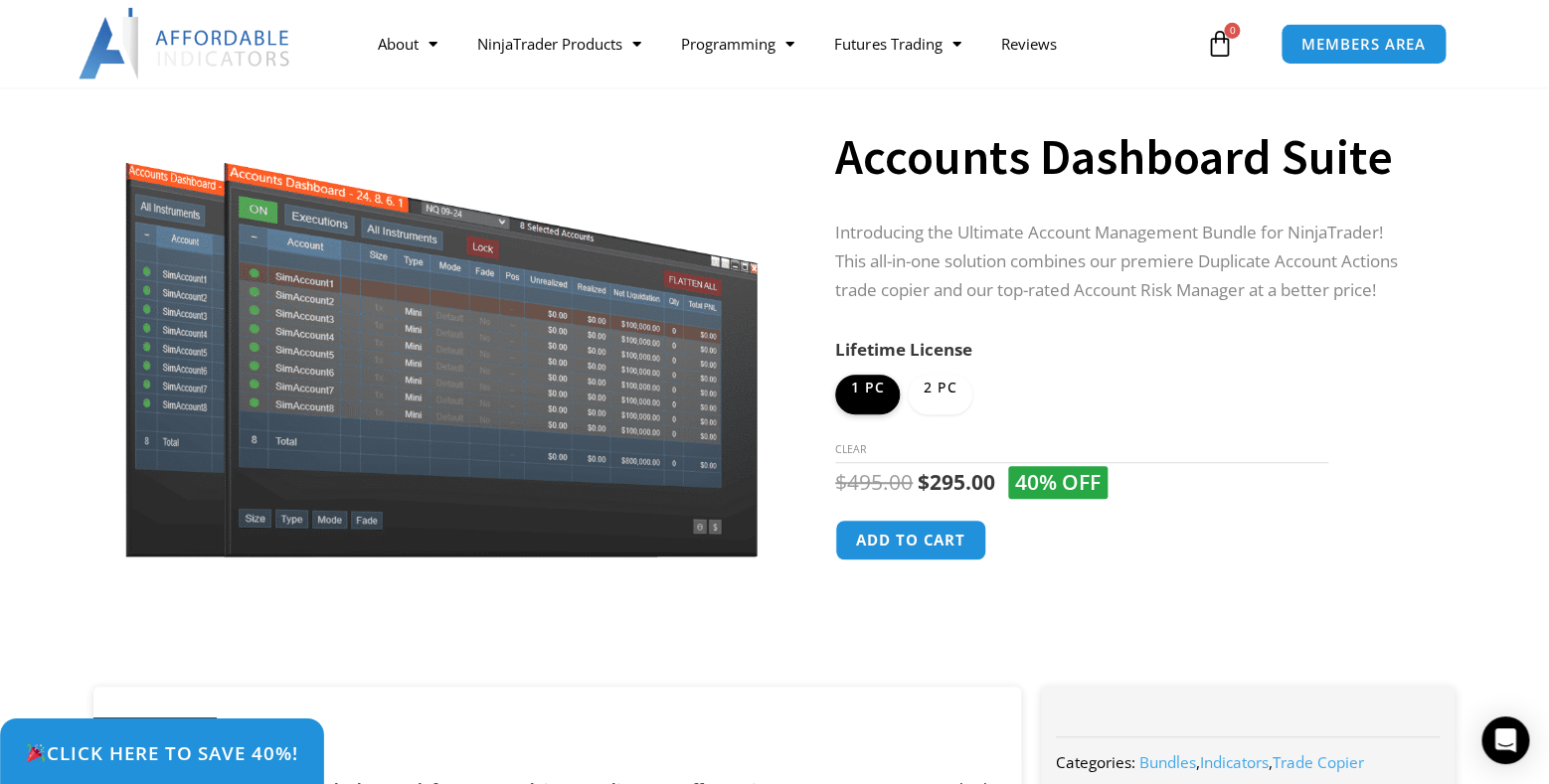 click on "Click Here to save 40%!" at bounding box center (161, 752) 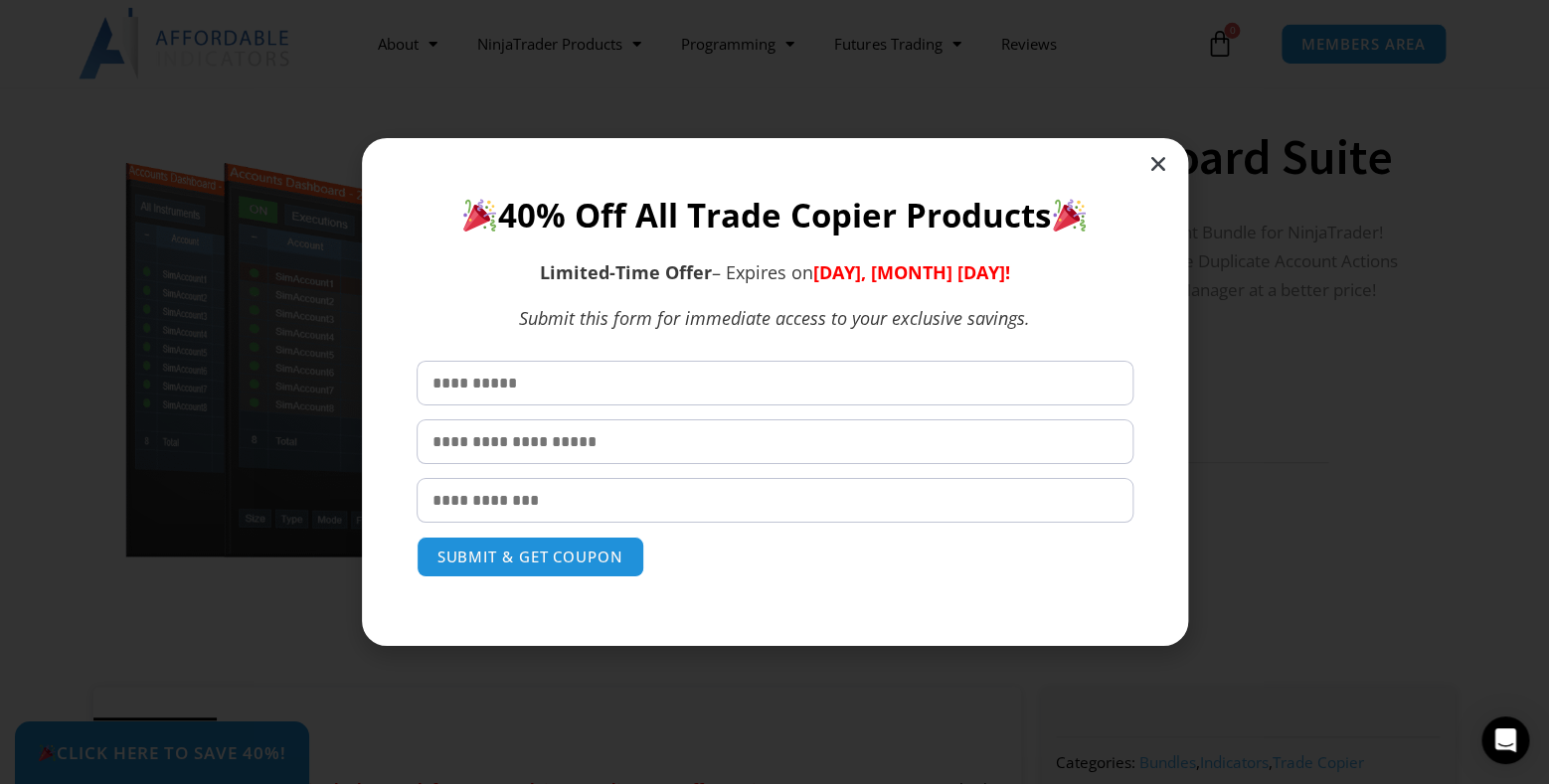 click at bounding box center (1158, 164) 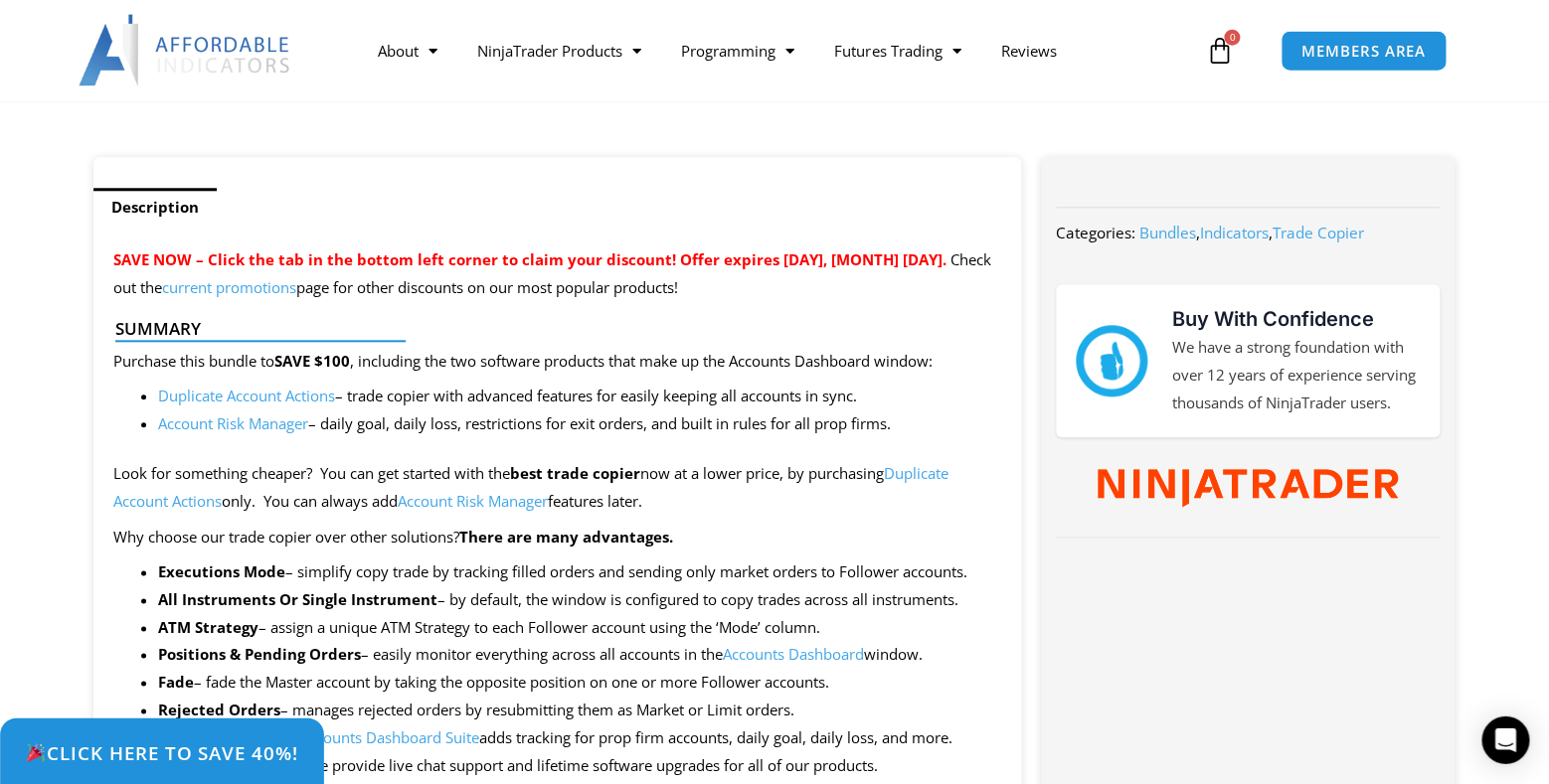 scroll, scrollTop: 0, scrollLeft: 0, axis: both 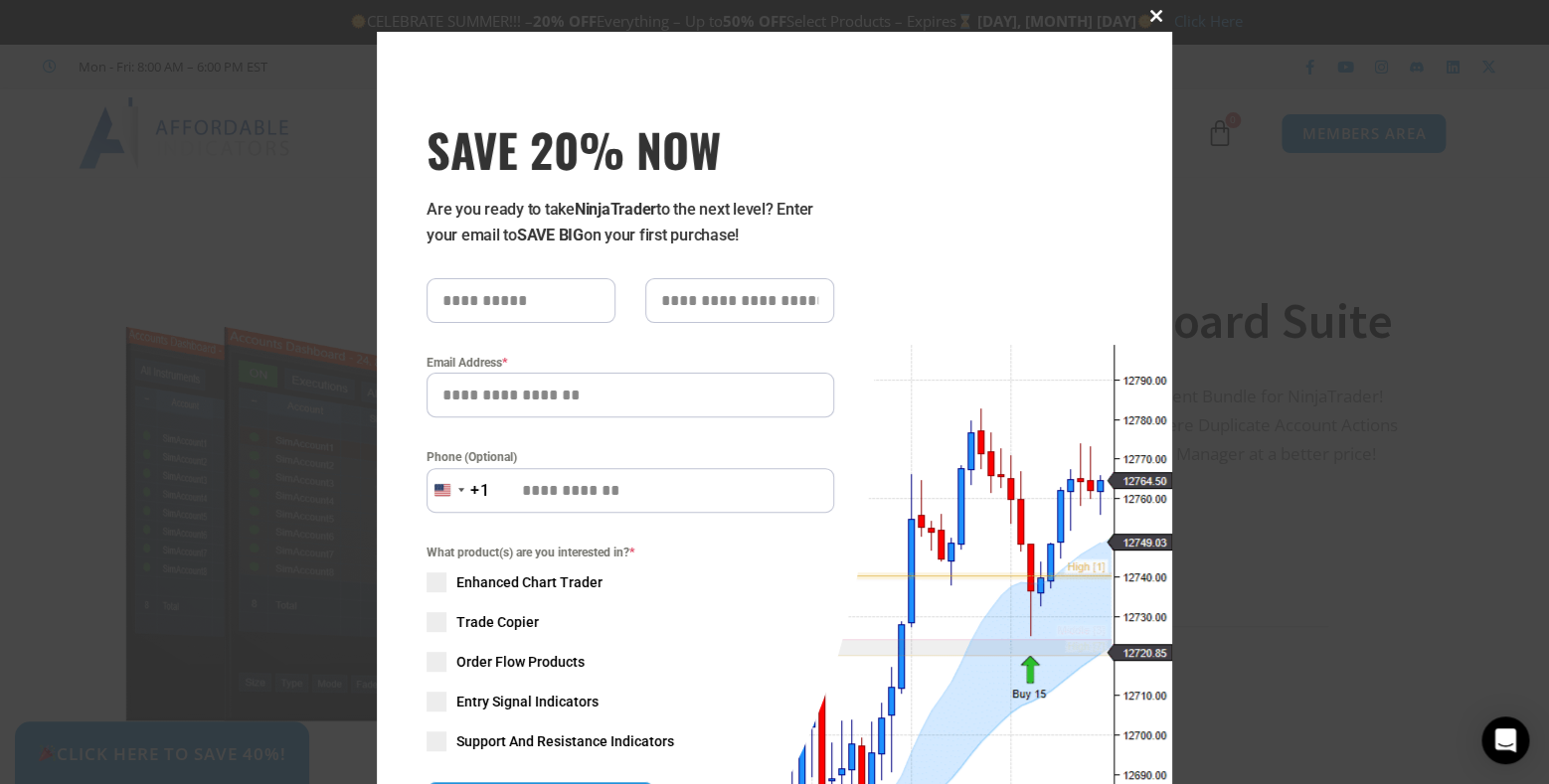 click at bounding box center (1156, 16) 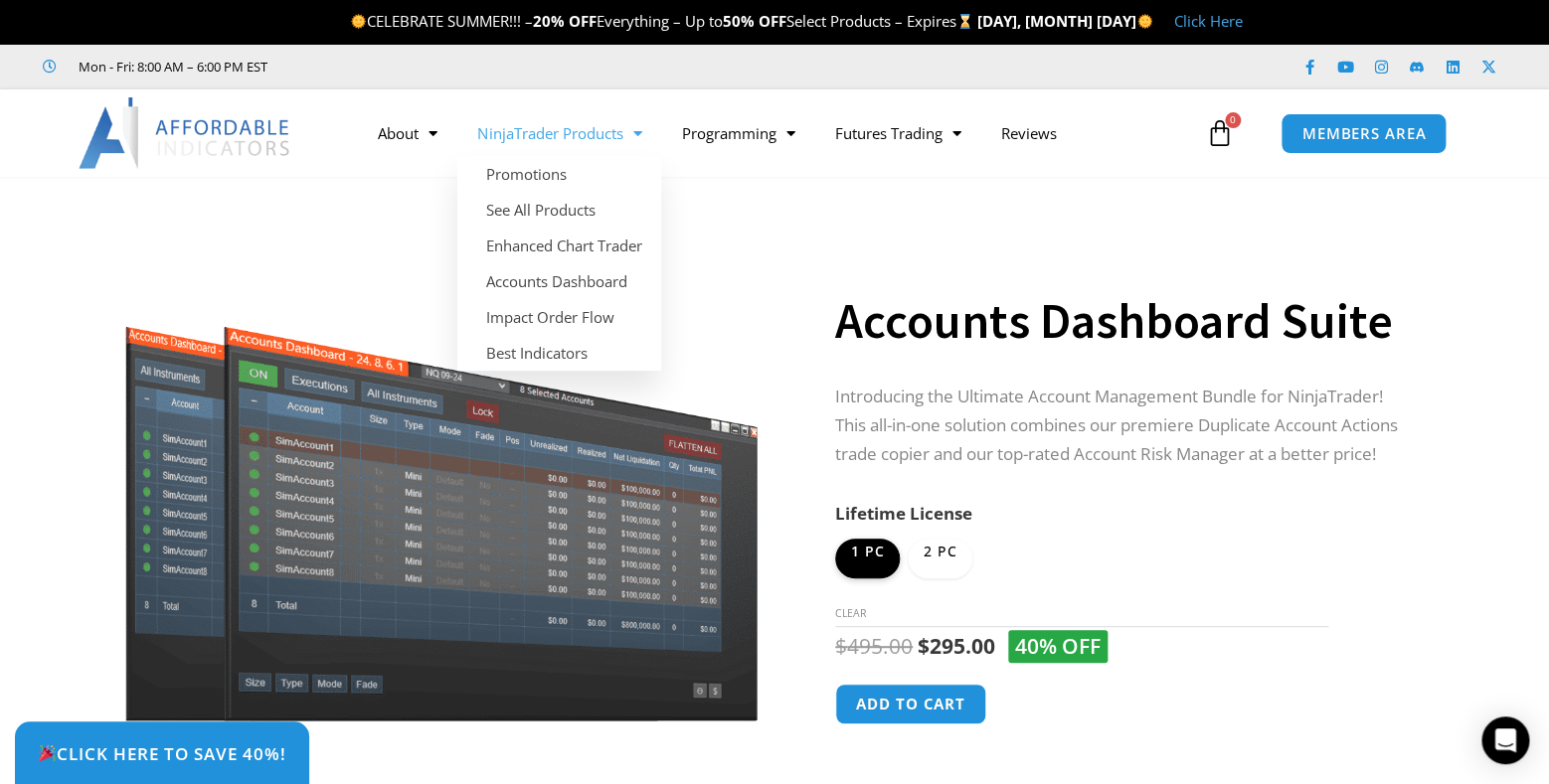 click on "NinjaTrader Products" 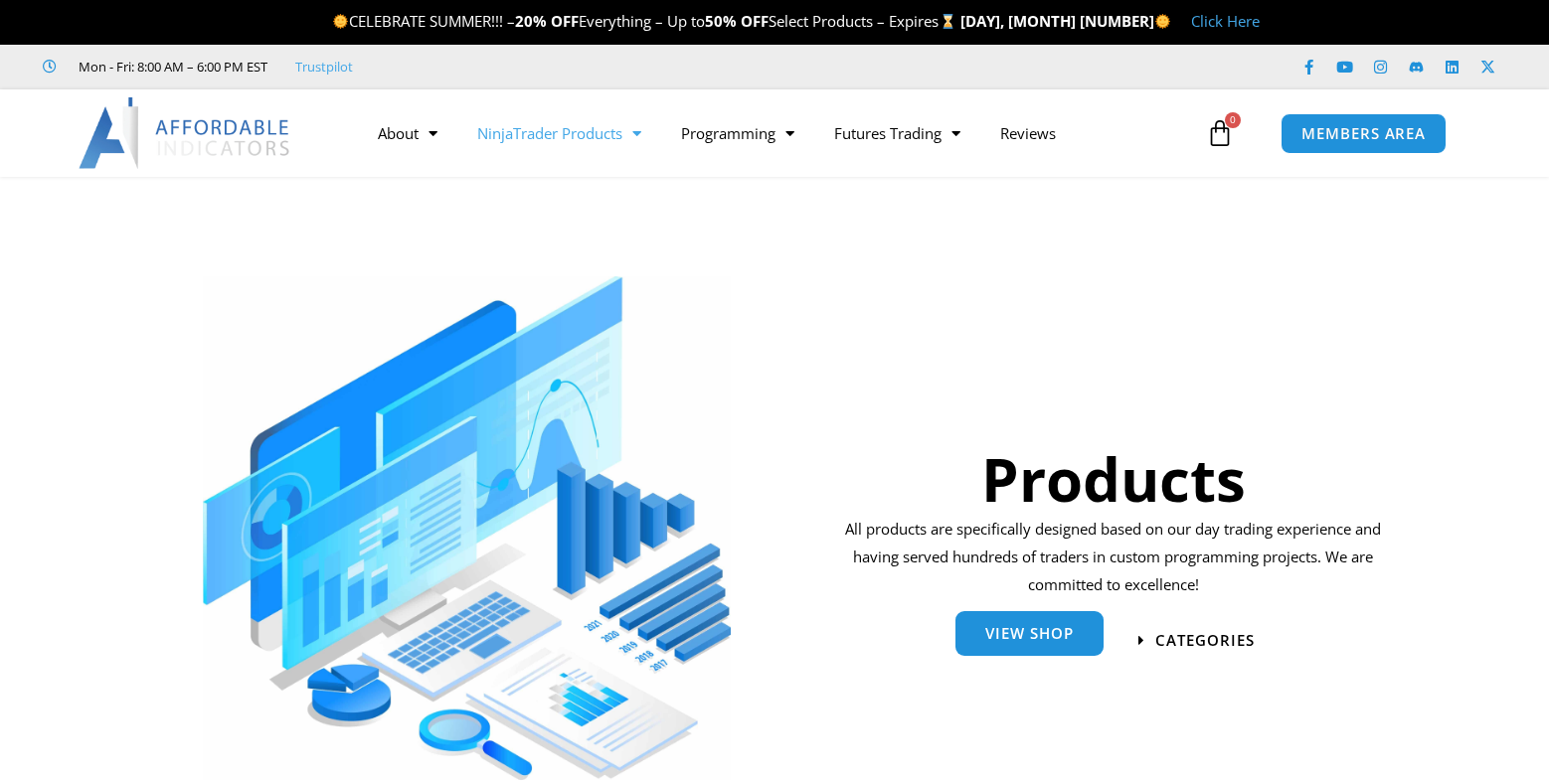 scroll, scrollTop: 0, scrollLeft: 0, axis: both 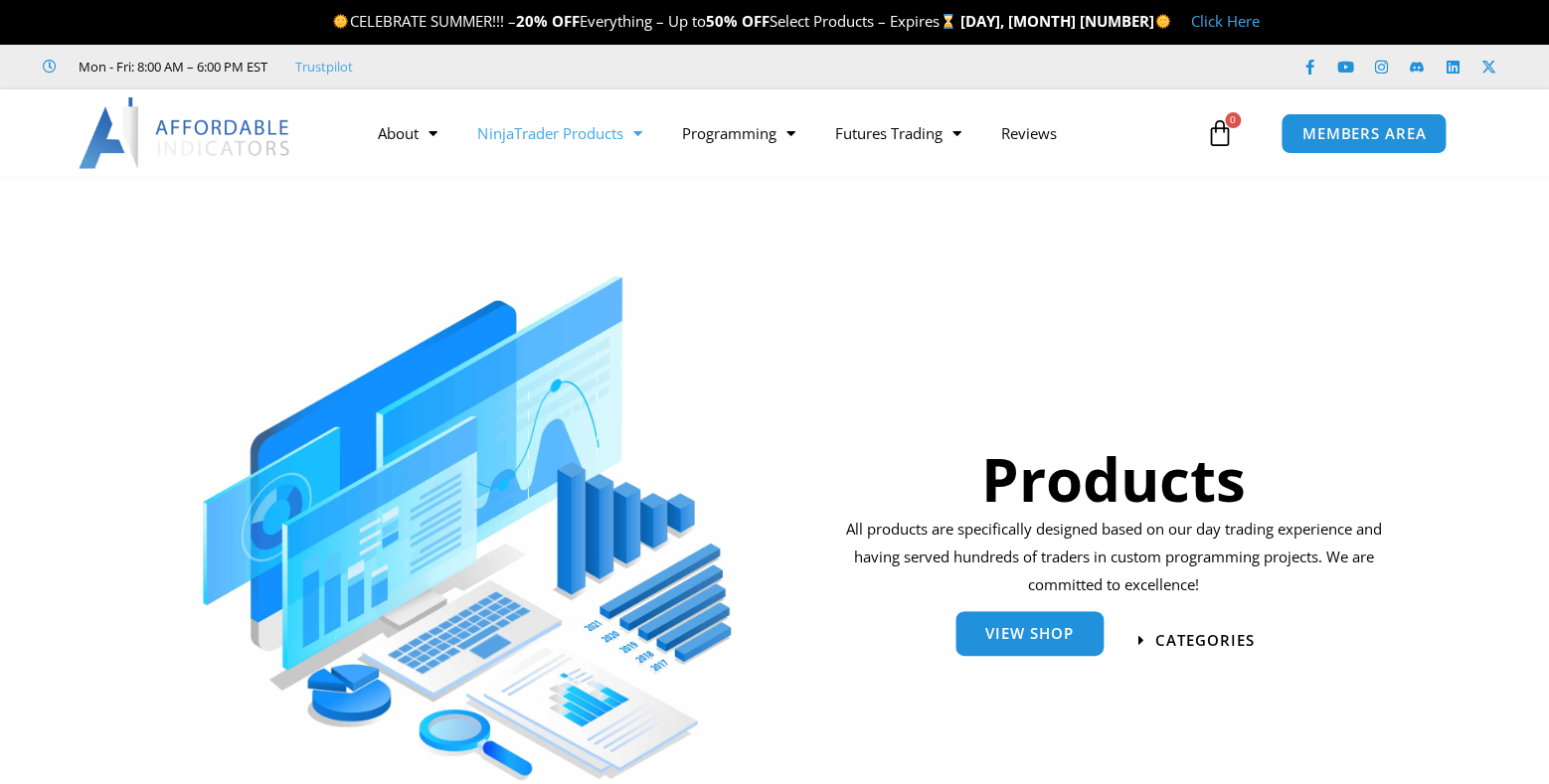 click on "View Shop" at bounding box center [1029, 633] 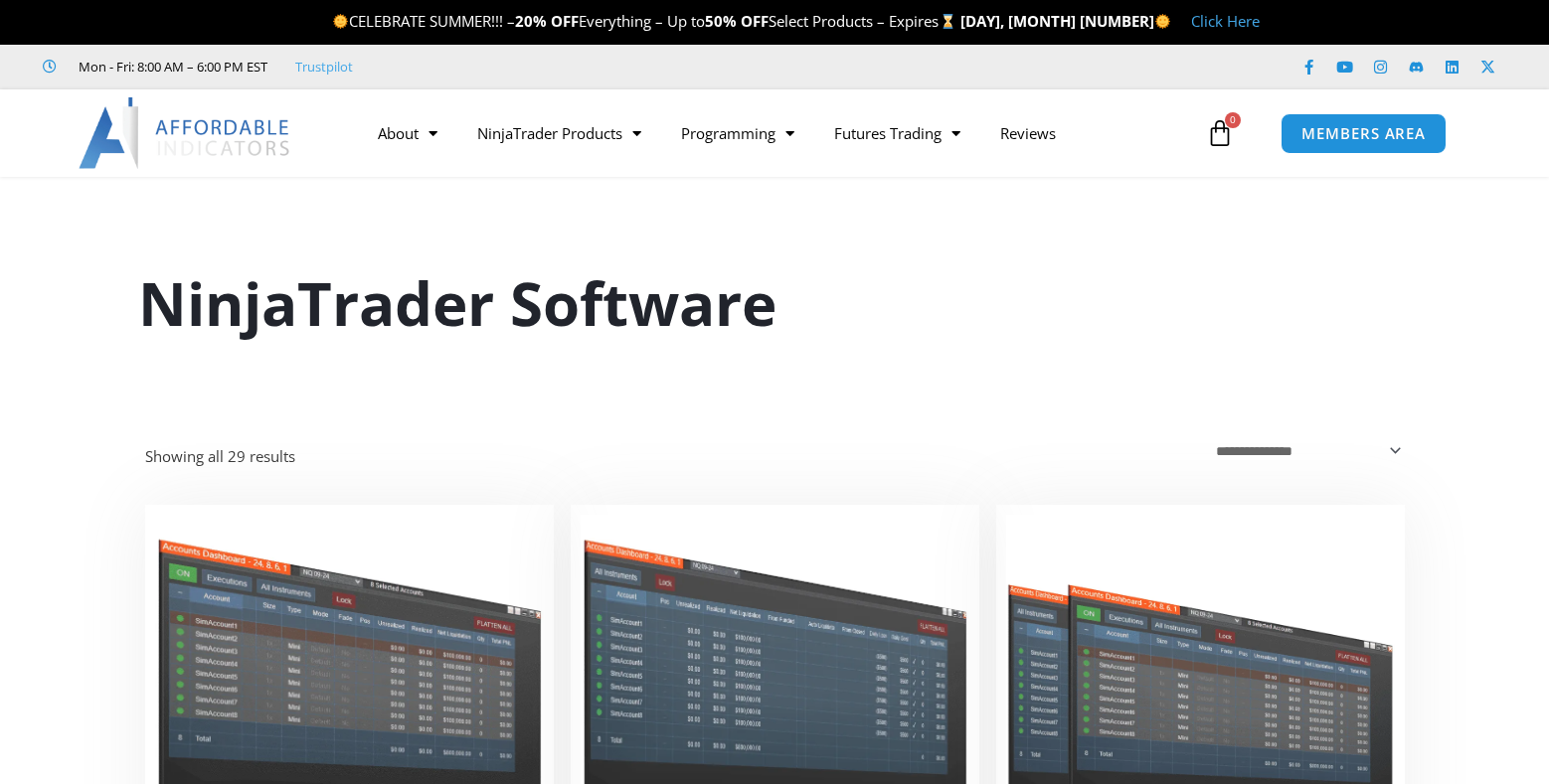 scroll, scrollTop: 0, scrollLeft: 0, axis: both 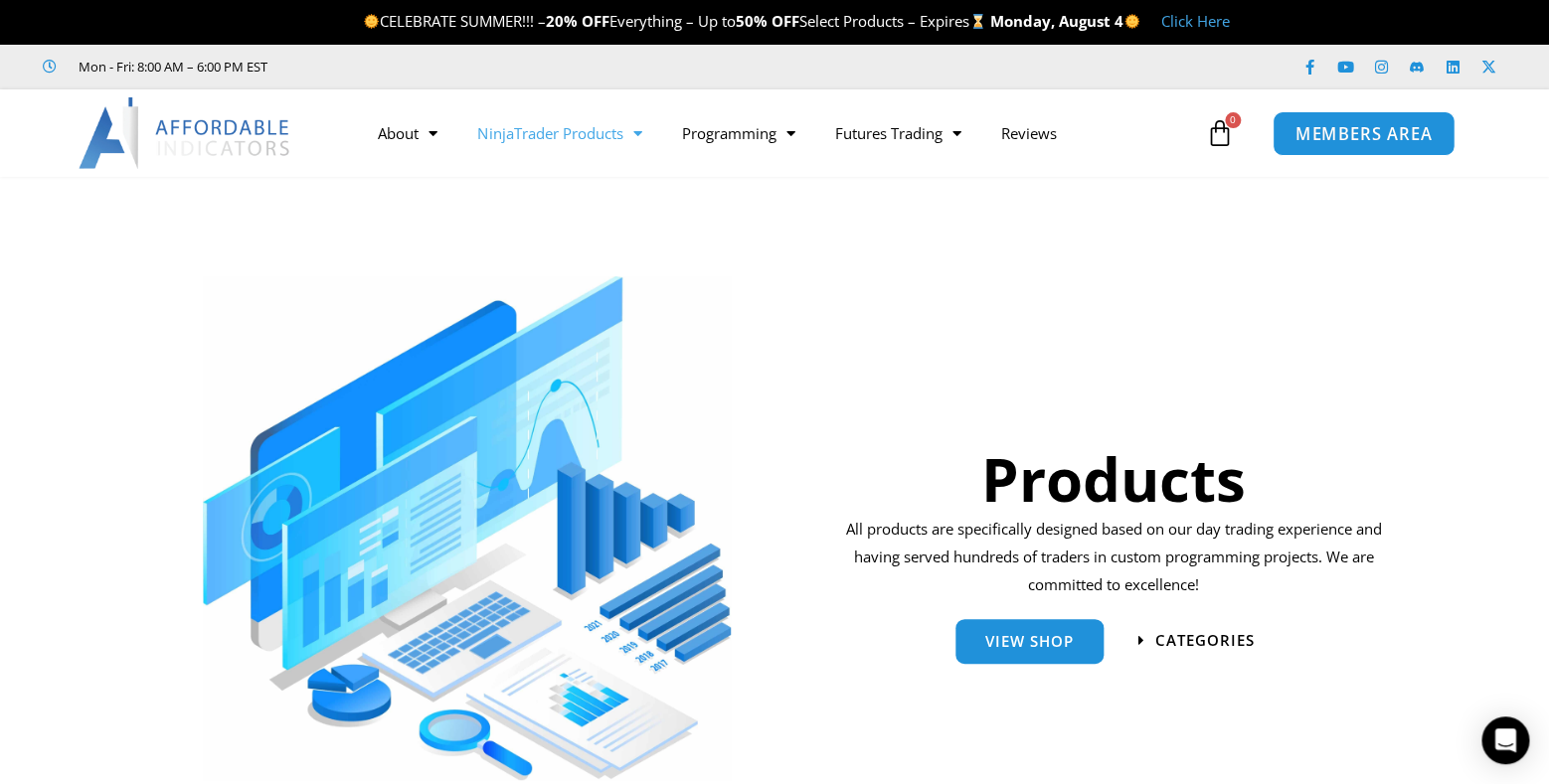 click on "MEMBERS AREA" at bounding box center [1363, 133] 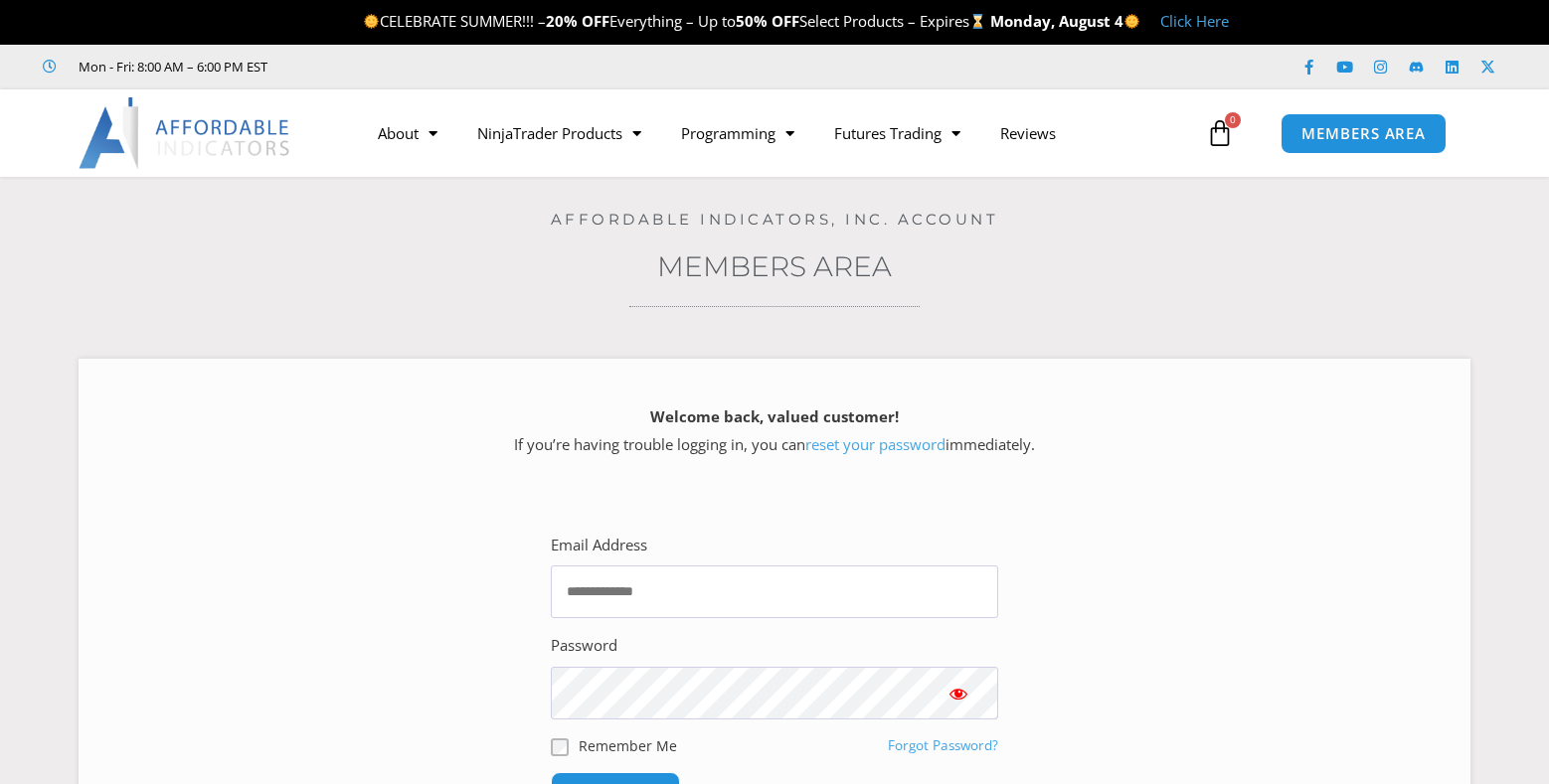 scroll, scrollTop: 0, scrollLeft: 0, axis: both 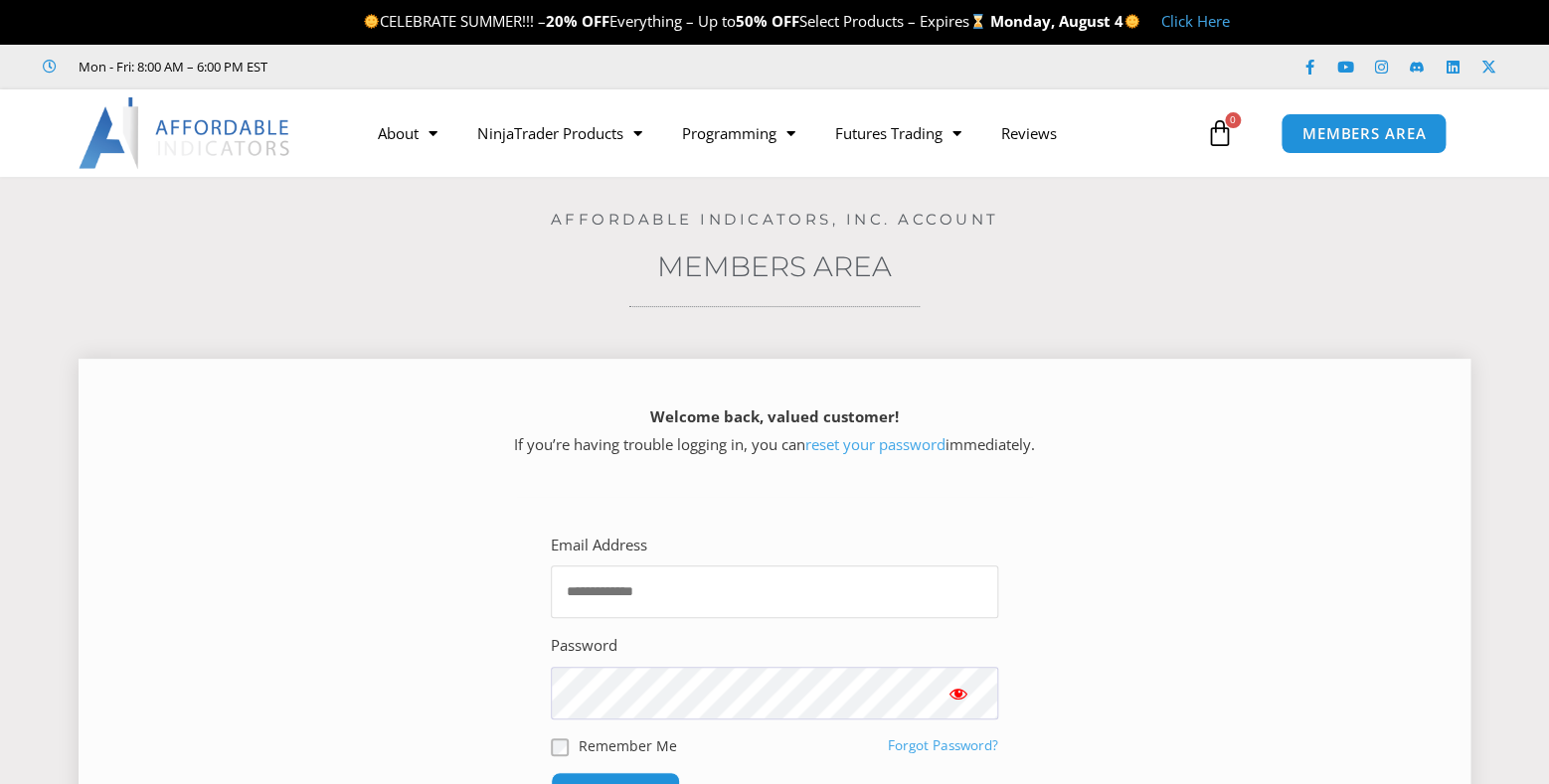 click on "Email Address" at bounding box center [774, 591] 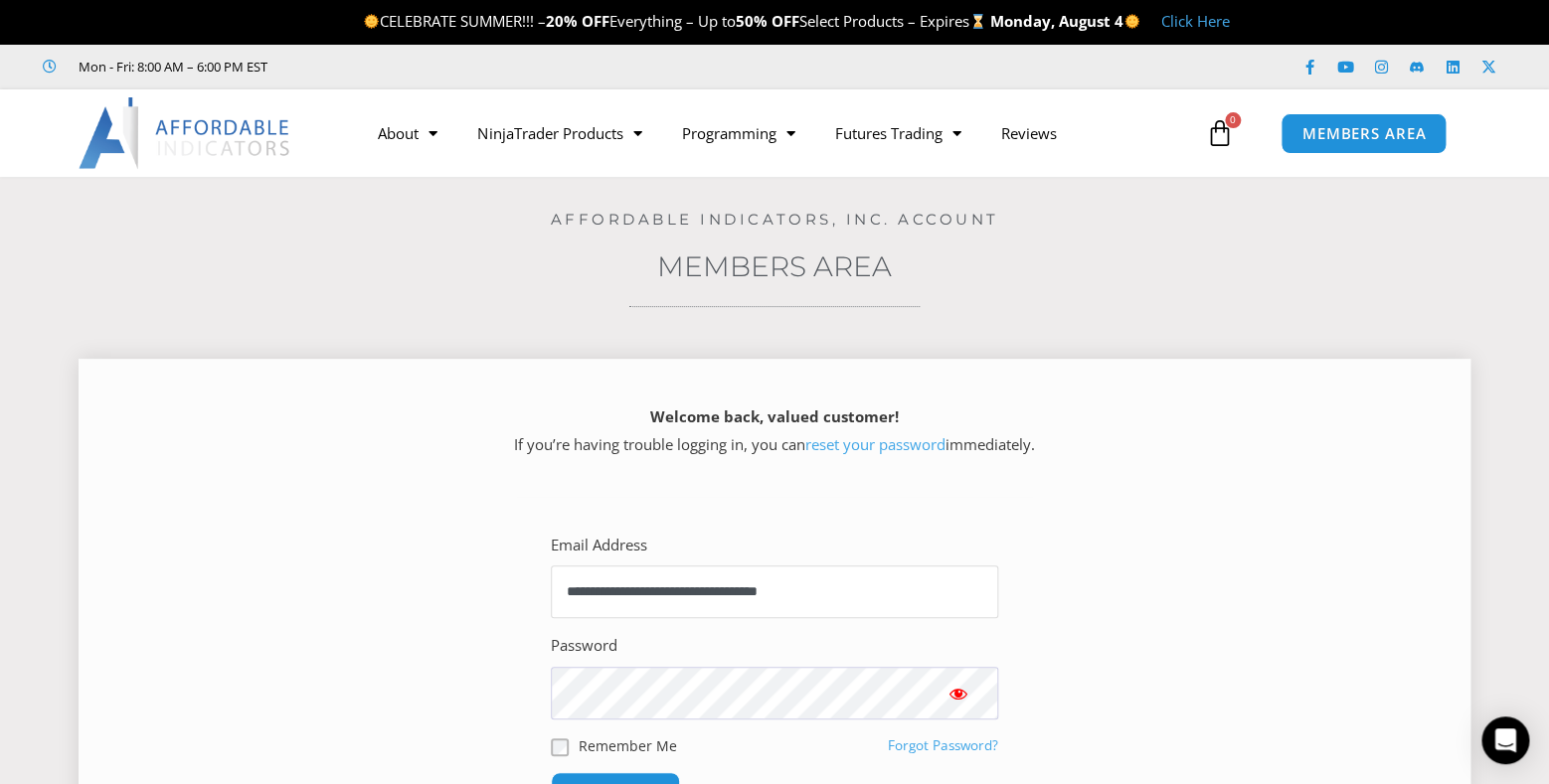 type on "**********" 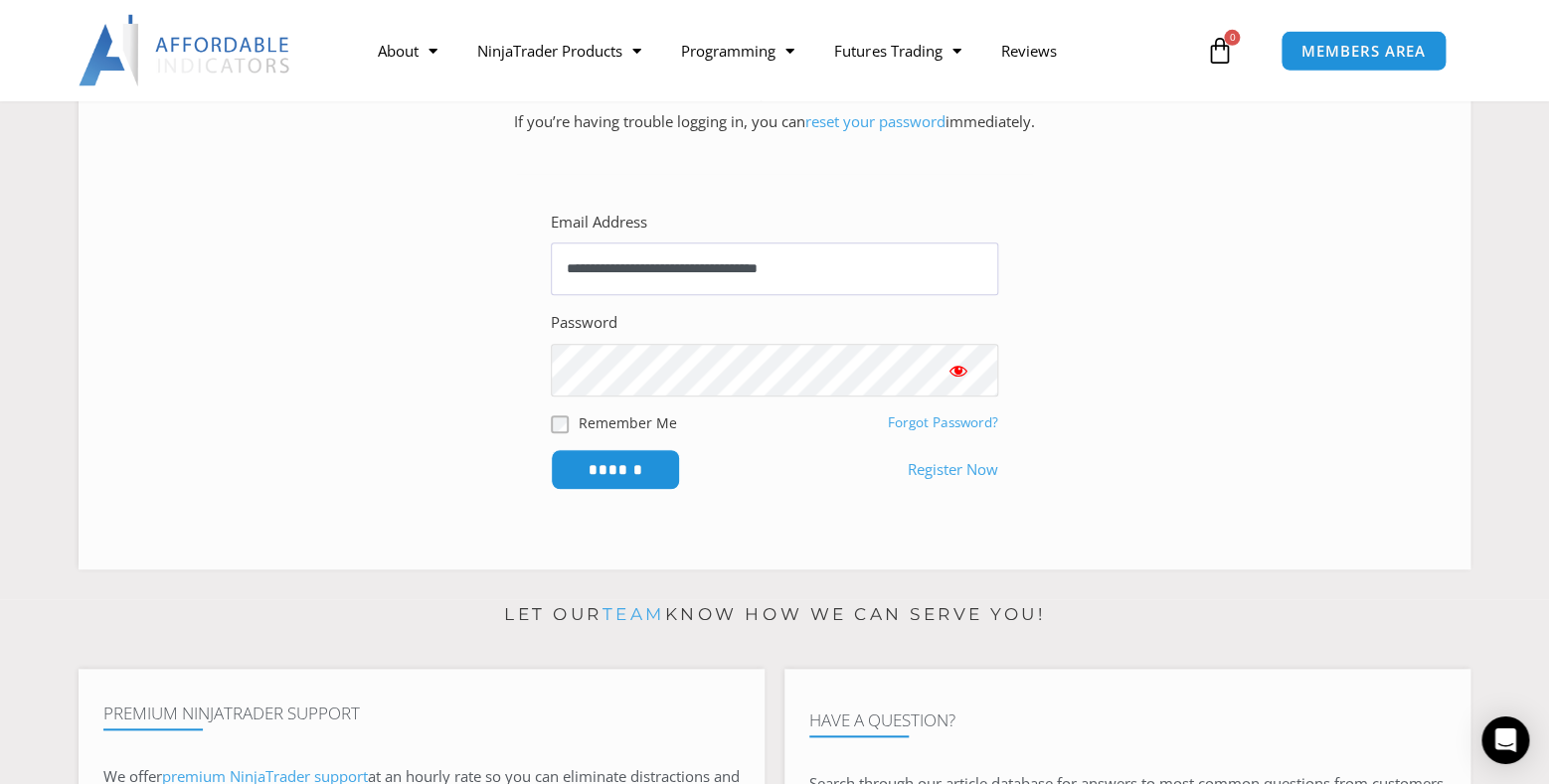 scroll, scrollTop: 325, scrollLeft: 0, axis: vertical 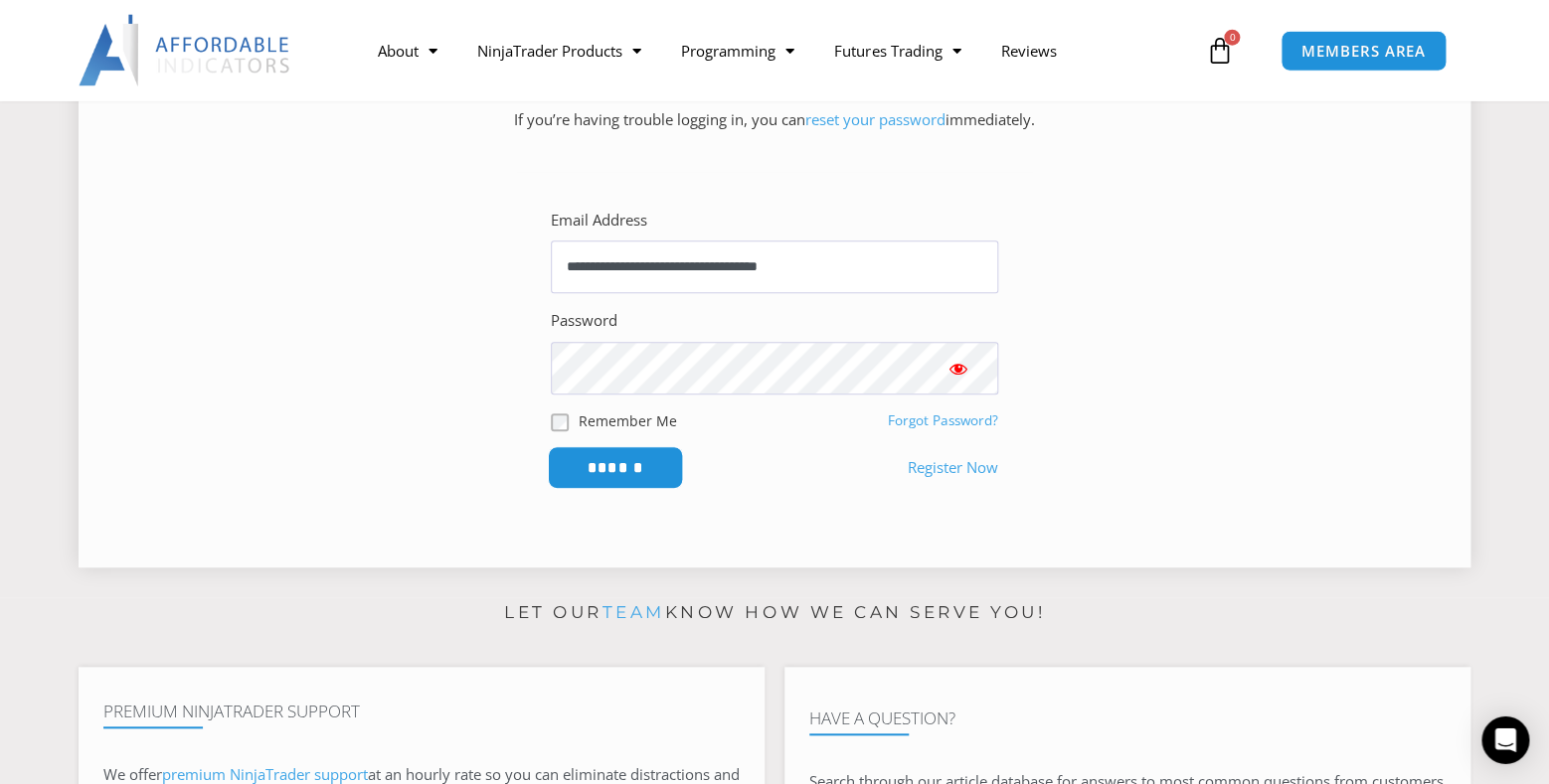 click on "******" at bounding box center [615, 467] 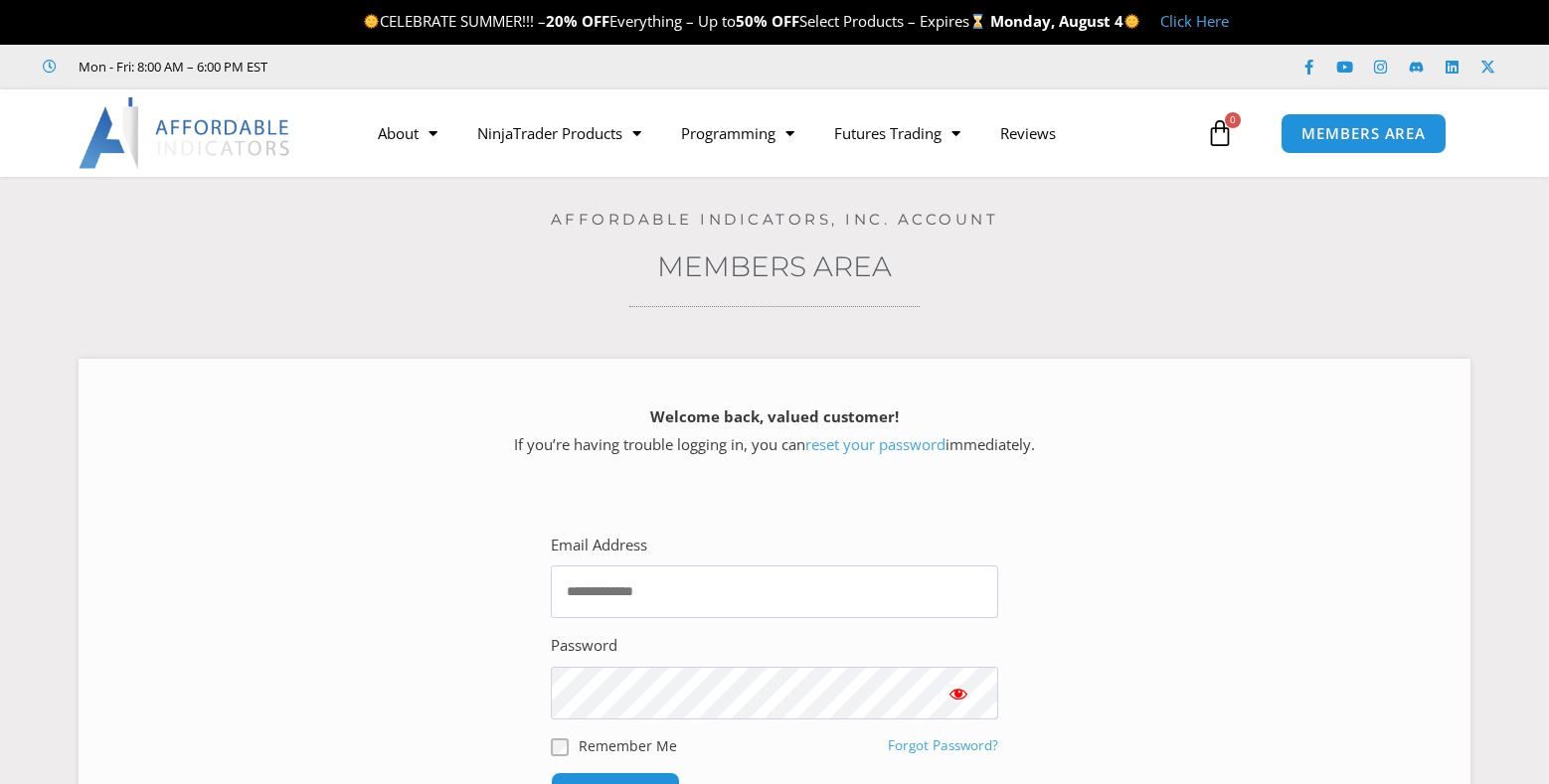 scroll, scrollTop: 0, scrollLeft: 0, axis: both 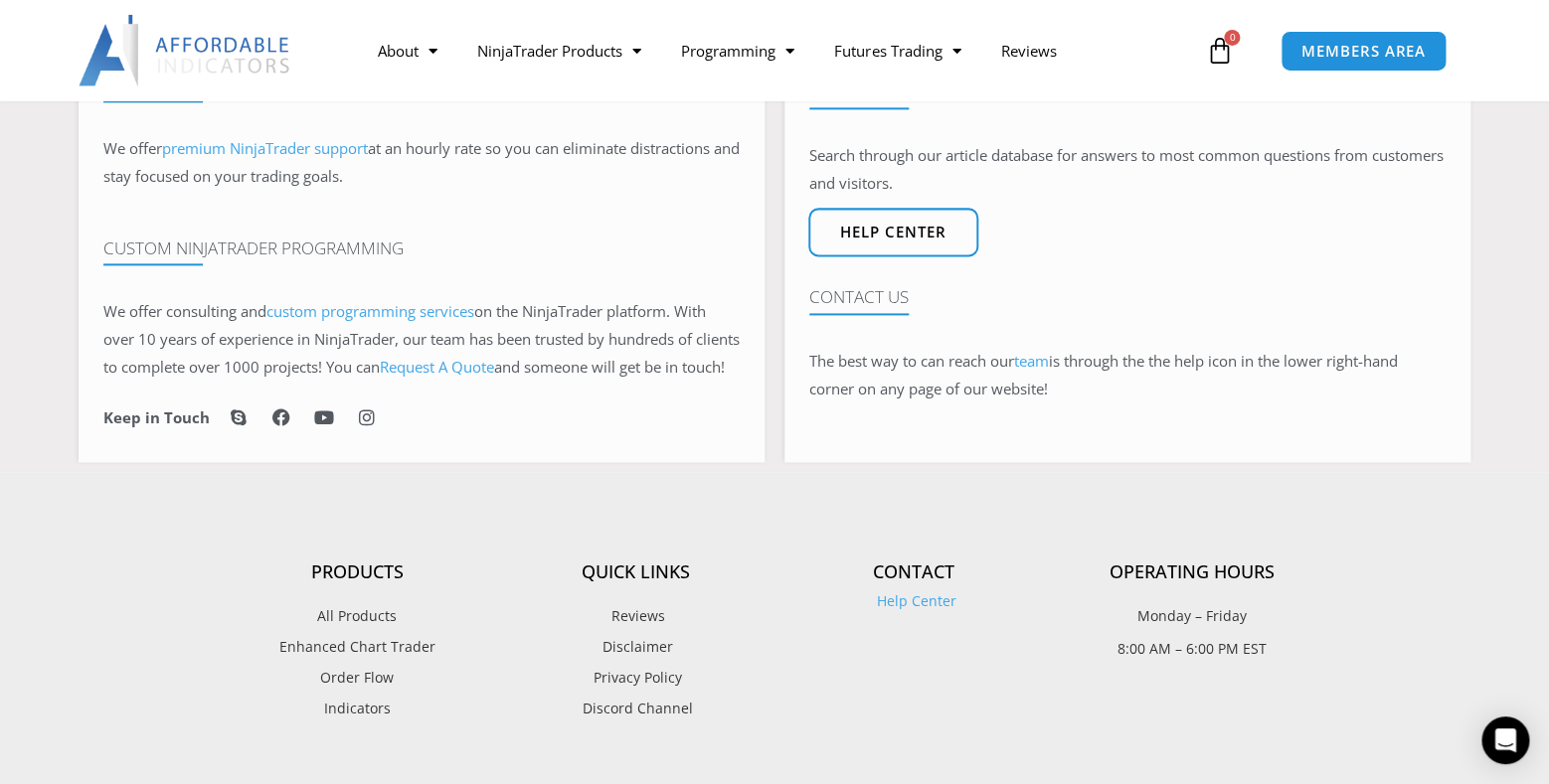 click on "Let our  team  know how we can serve you!
Premium NinjaTrader Support
We offer  premium NinjaTrader support  at an hourly rate so you can eliminate distractions and stay focused on your trading goals.
Custom NinjaTrader Programming
We offer consulting and  custom programming services  on the NinjaTrader platform. With over 10 years of experience in NinjaTrader, our team has been trusted by hundreds of clients to complete over 1000 projects! You can  Request A Quote  and someone will get be in touch!
Keep in Touch
Skype
Facebook" at bounding box center [774, 222] 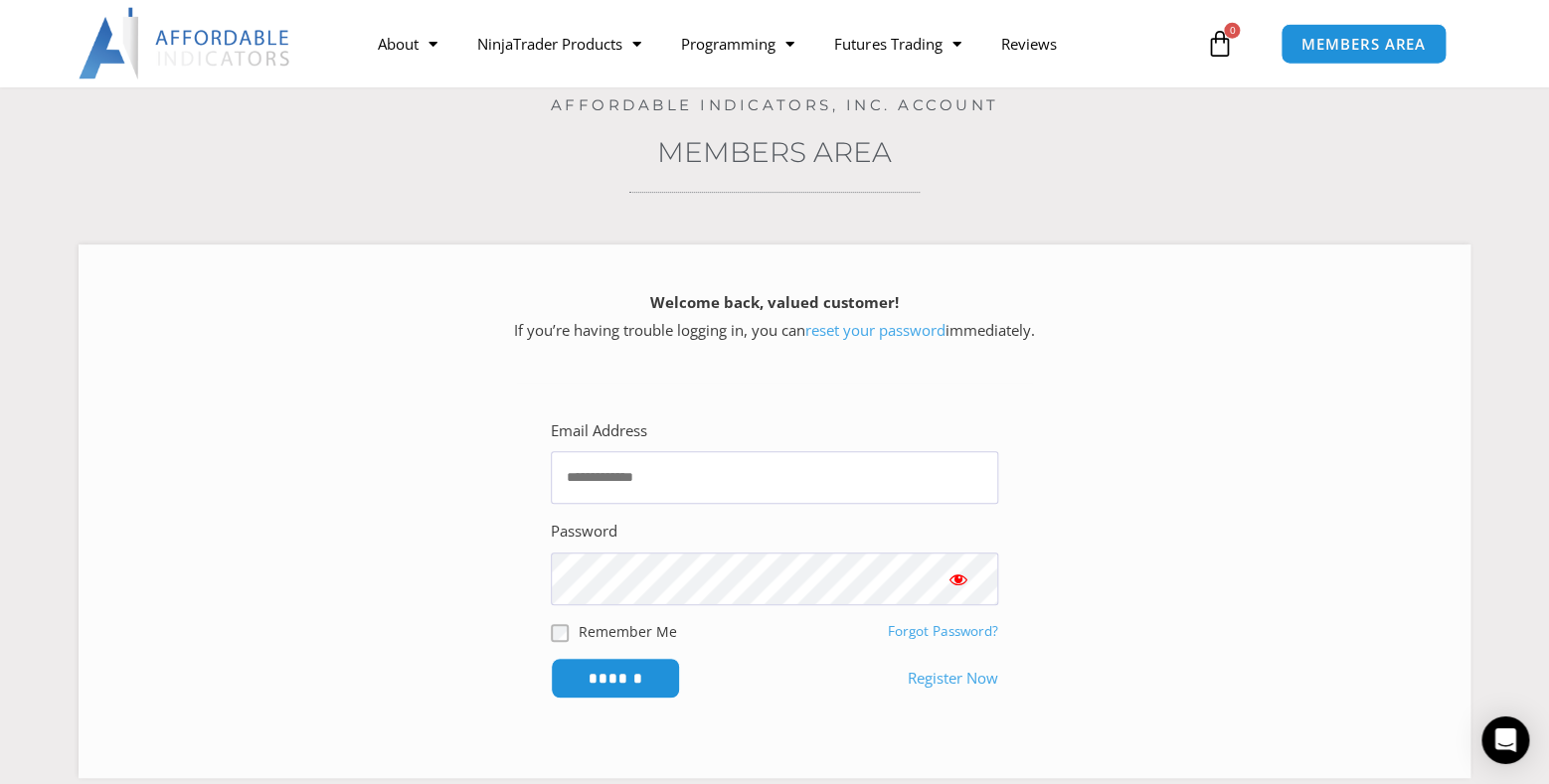 scroll, scrollTop: 0, scrollLeft: 0, axis: both 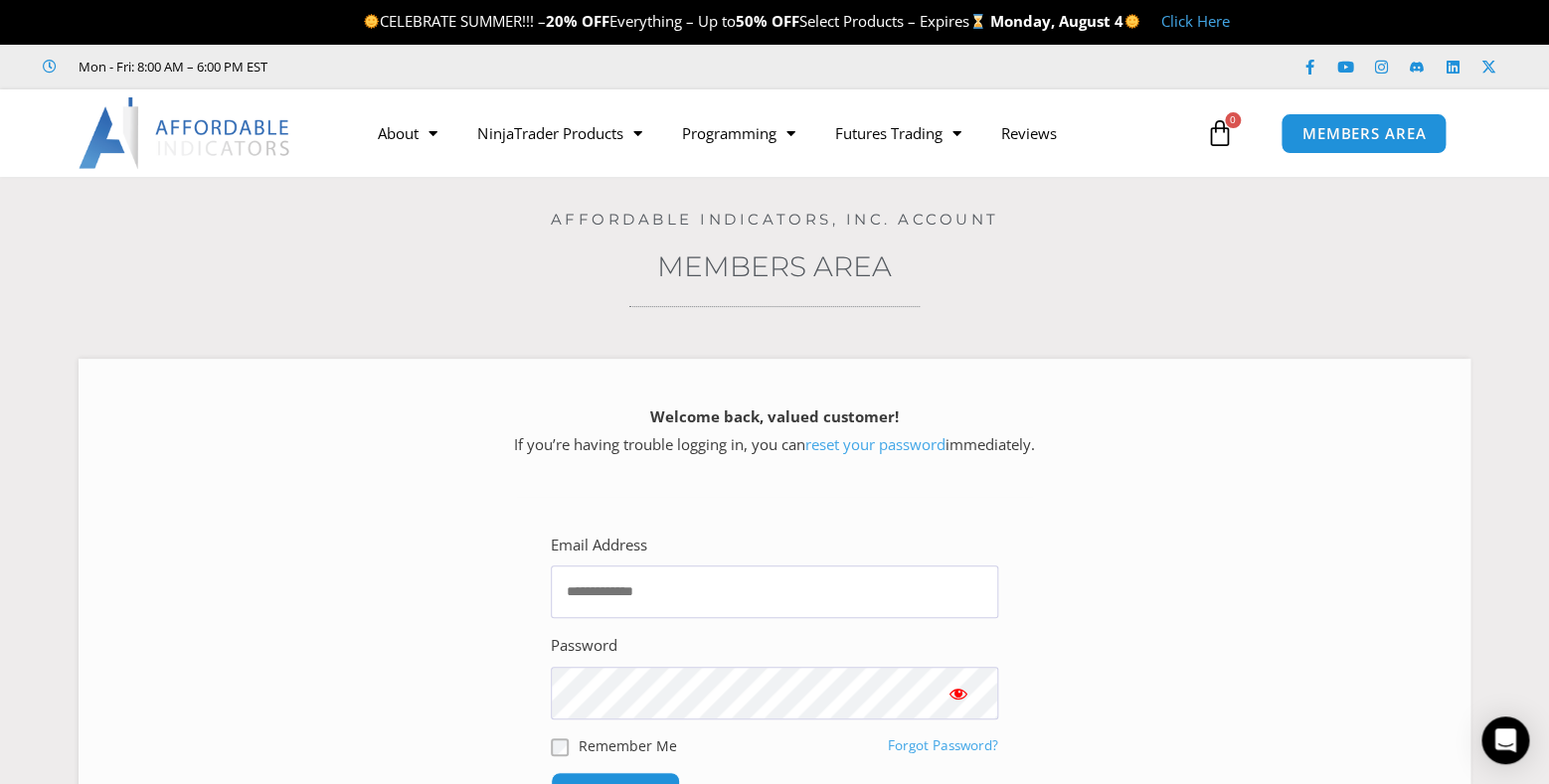click at bounding box center (1220, 133) 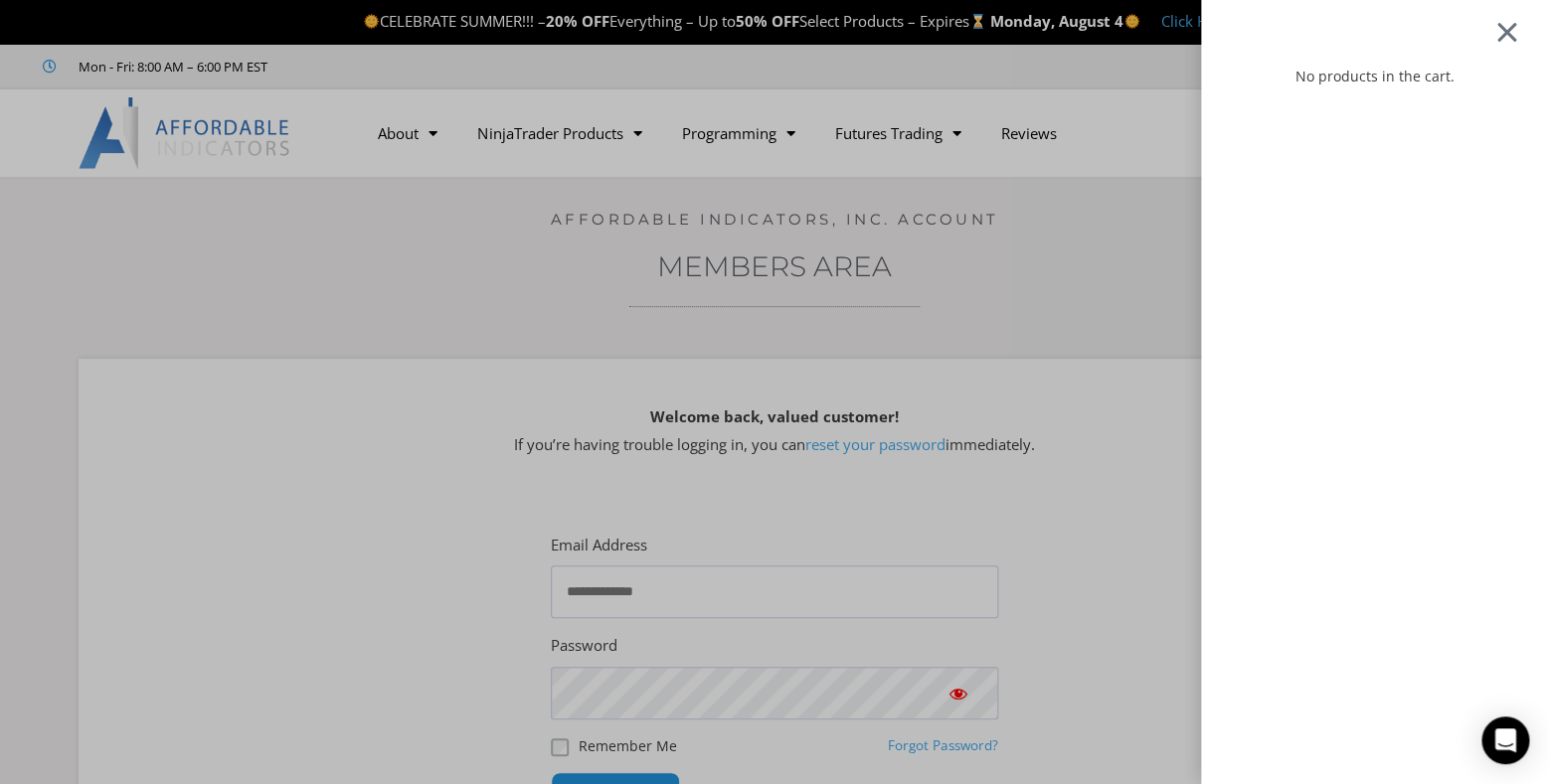 click at bounding box center (1506, 32) 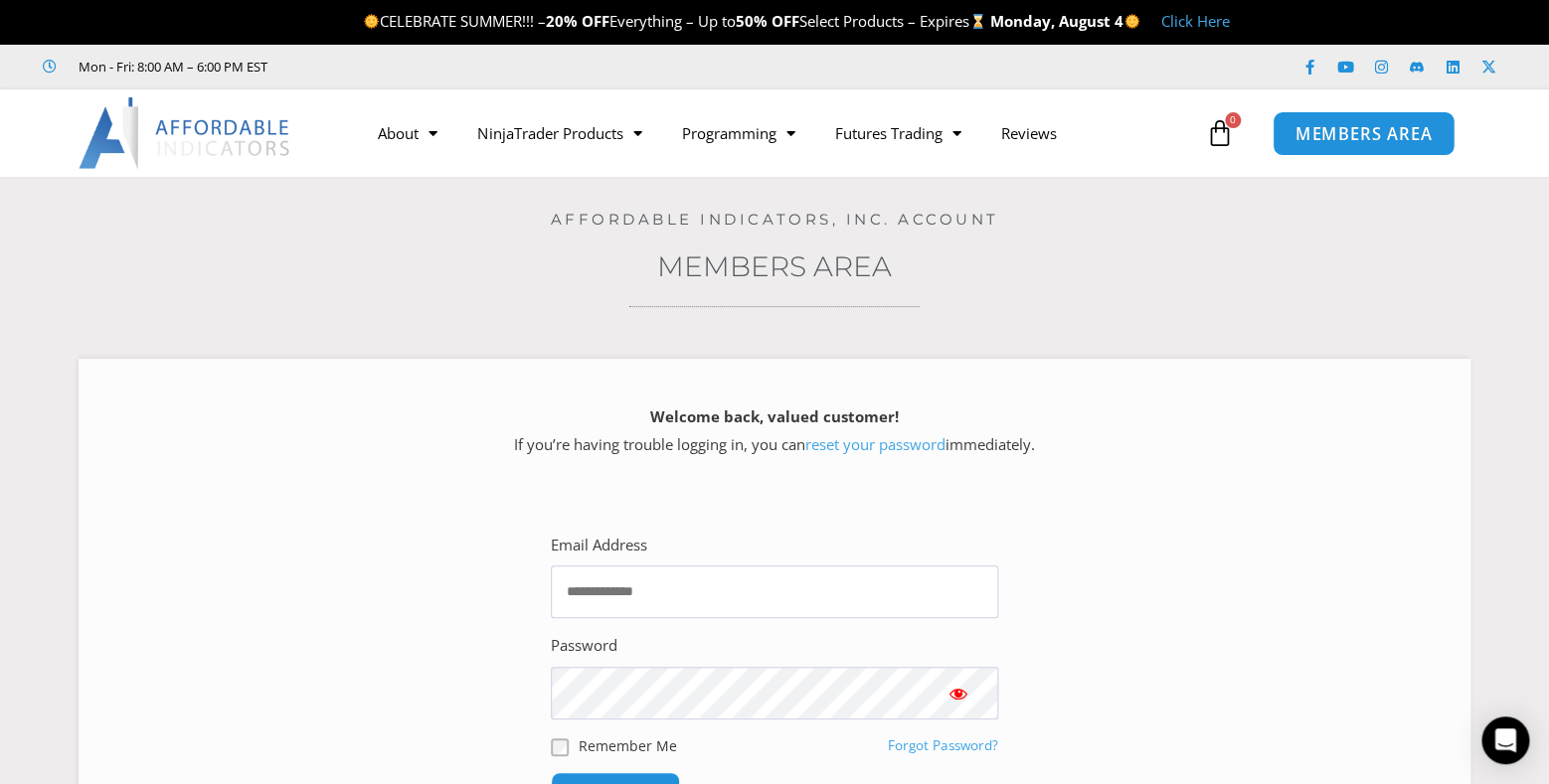click on "MEMBERS AREA" at bounding box center (1363, 132) 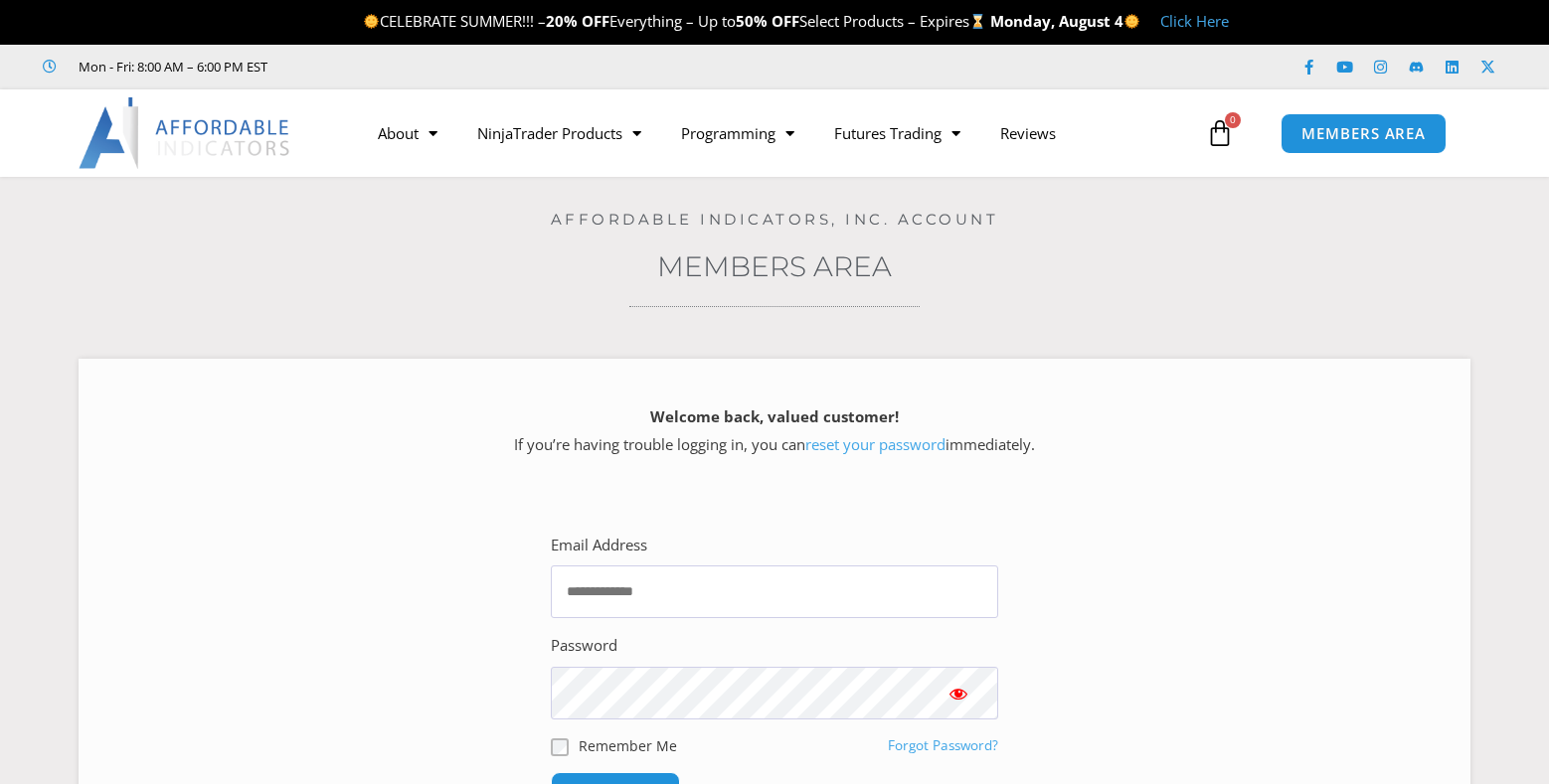 scroll, scrollTop: 0, scrollLeft: 0, axis: both 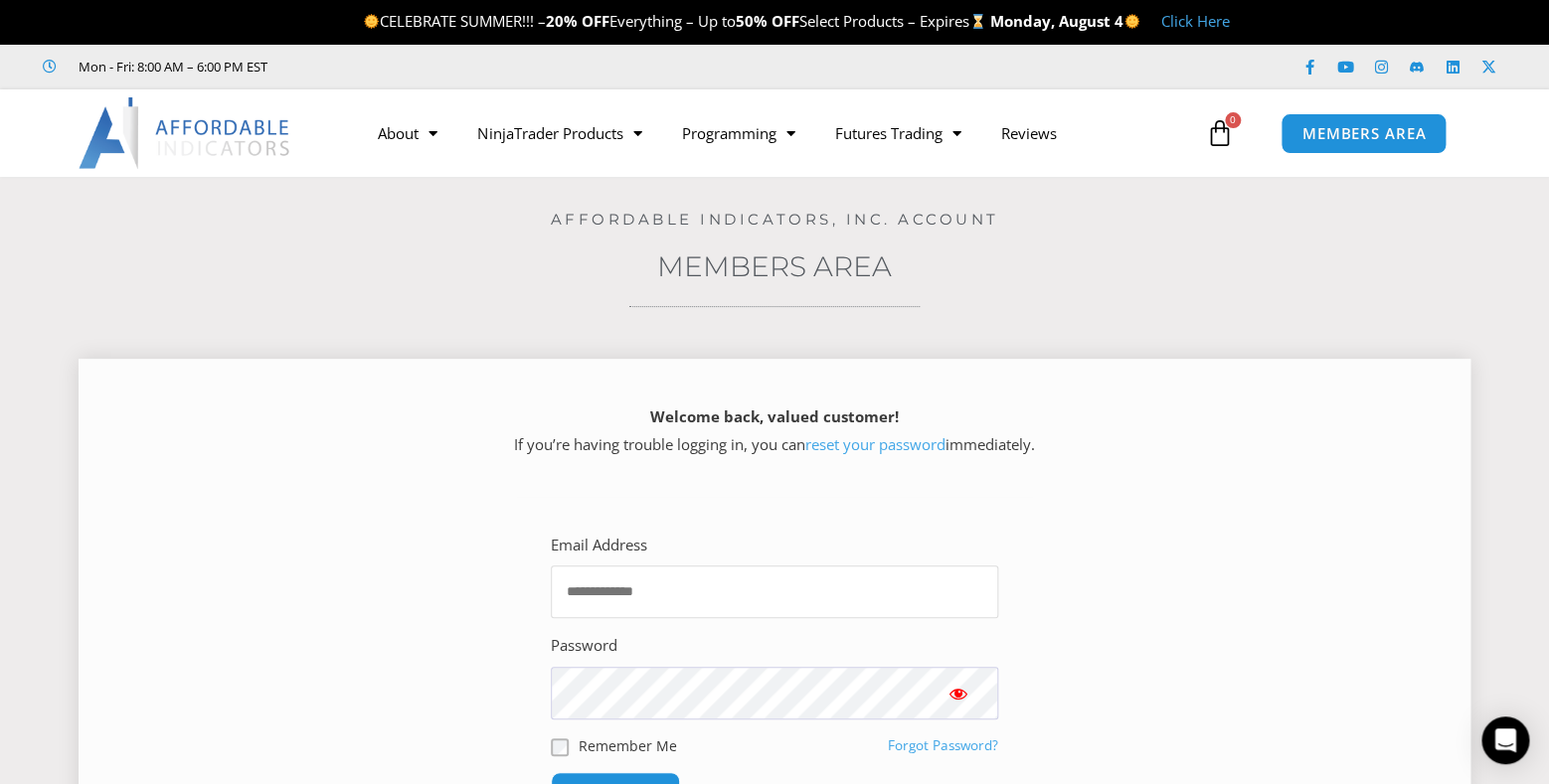 click on "Email Address" at bounding box center [774, 591] 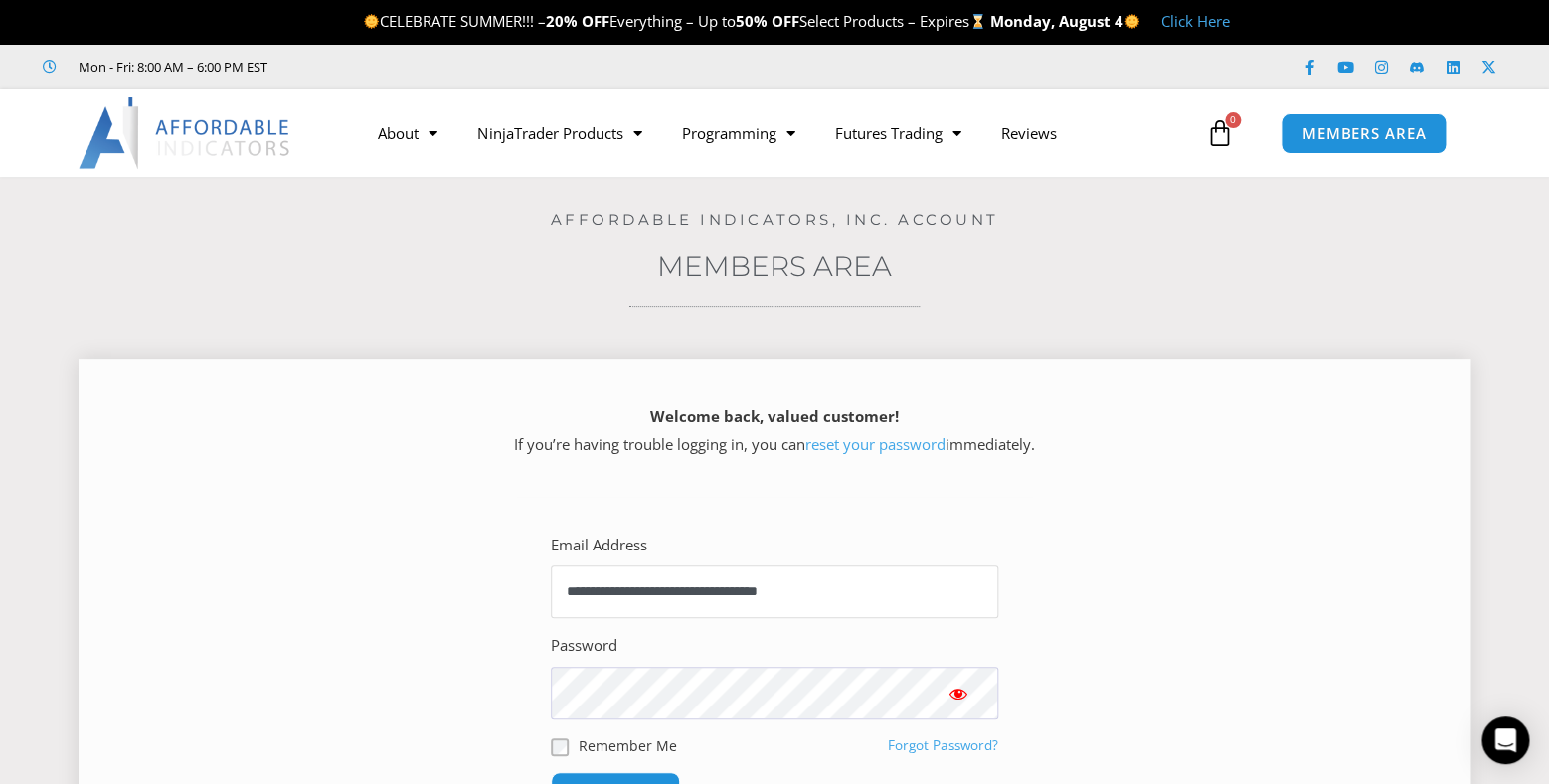 type on "**********" 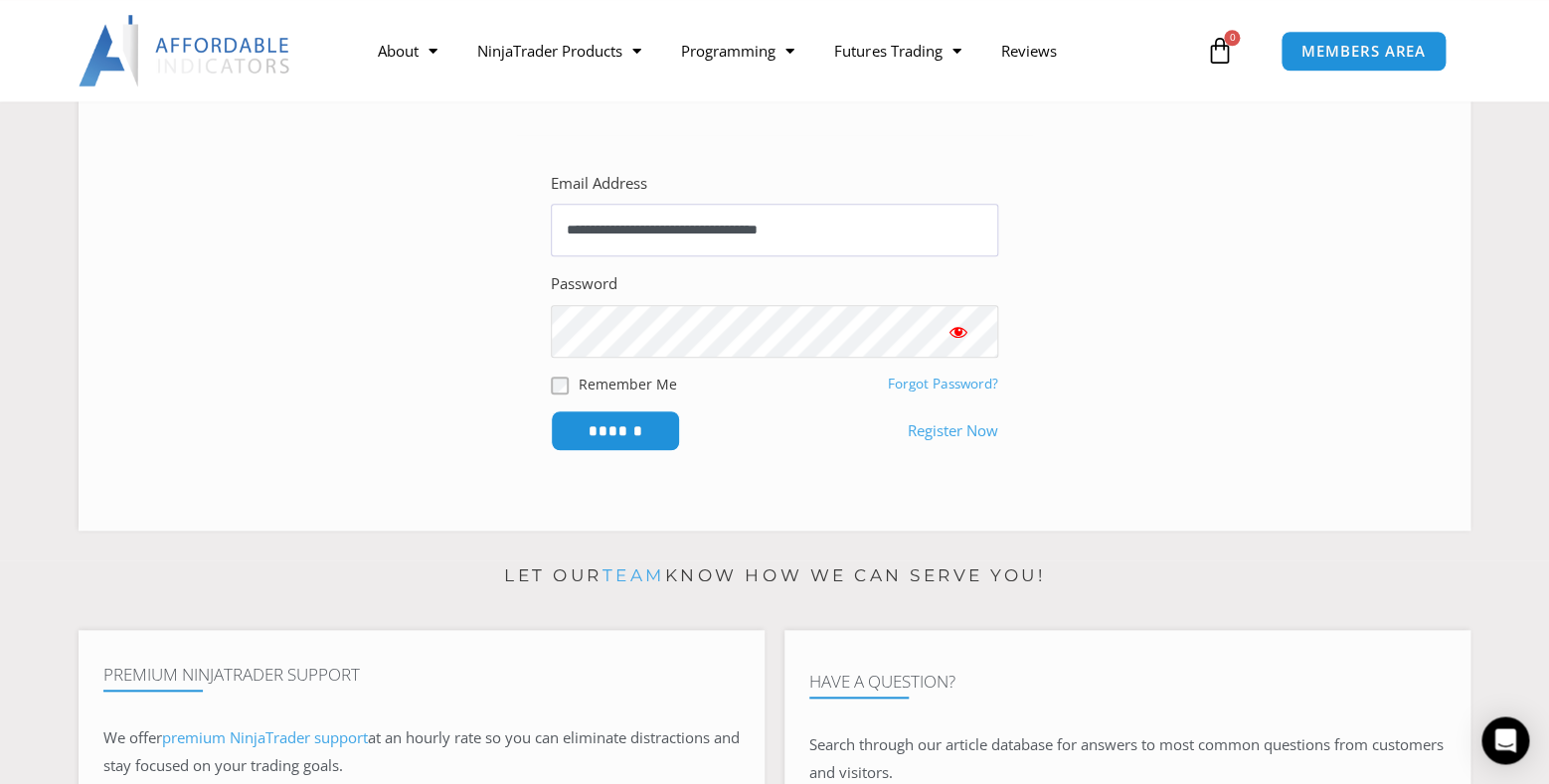scroll, scrollTop: 390, scrollLeft: 0, axis: vertical 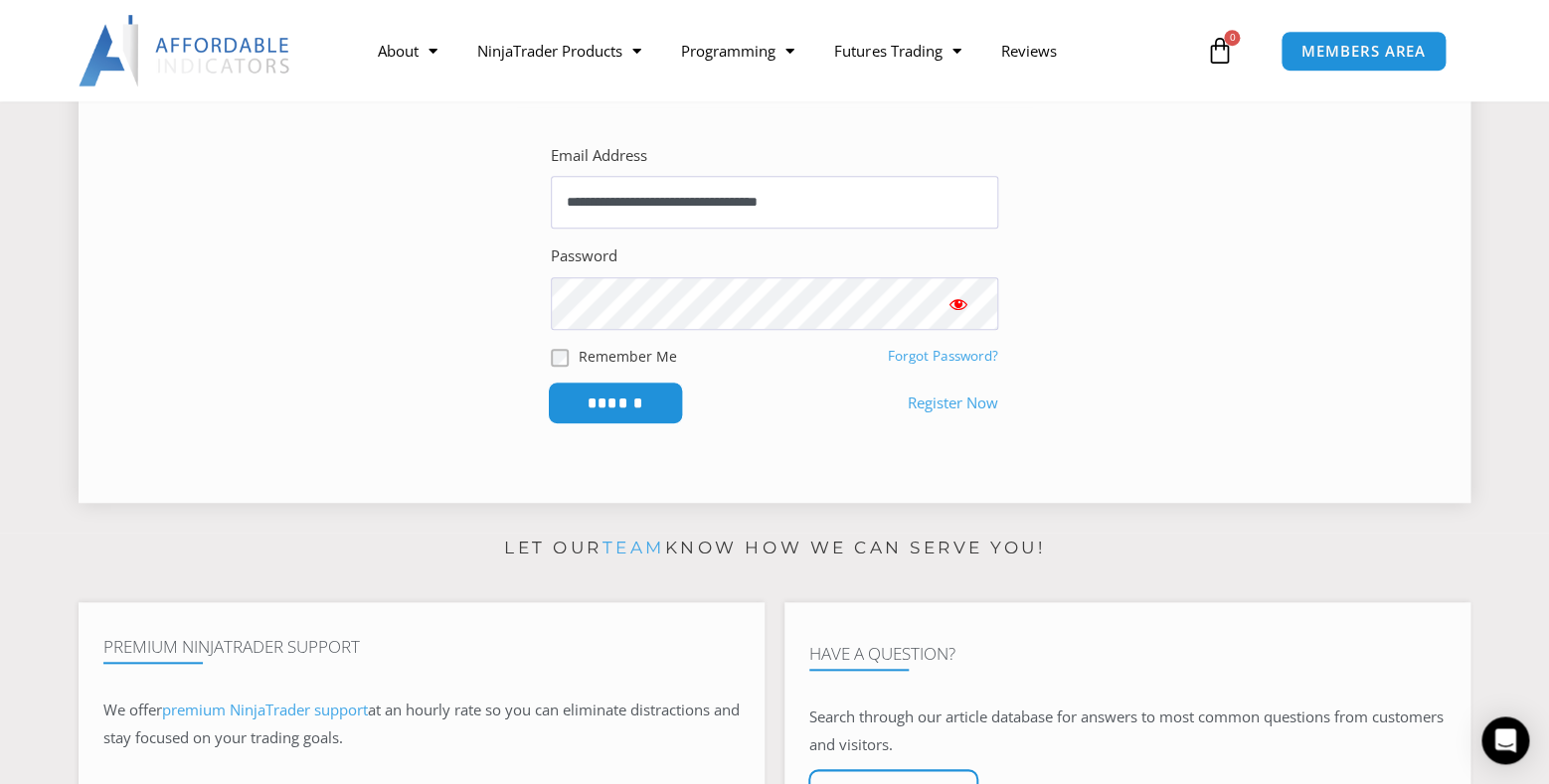 click on "******" at bounding box center (615, 402) 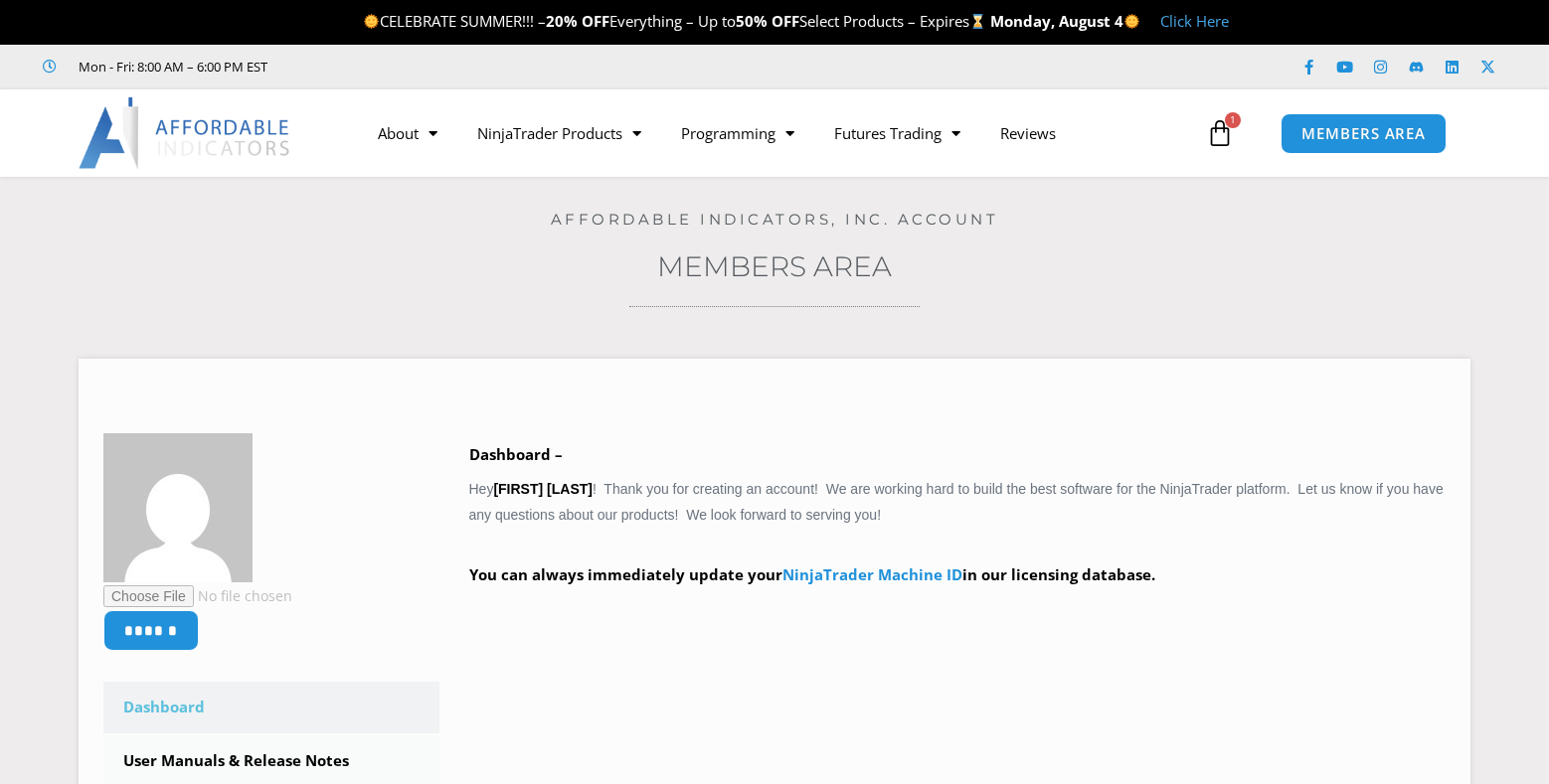 scroll, scrollTop: 0, scrollLeft: 0, axis: both 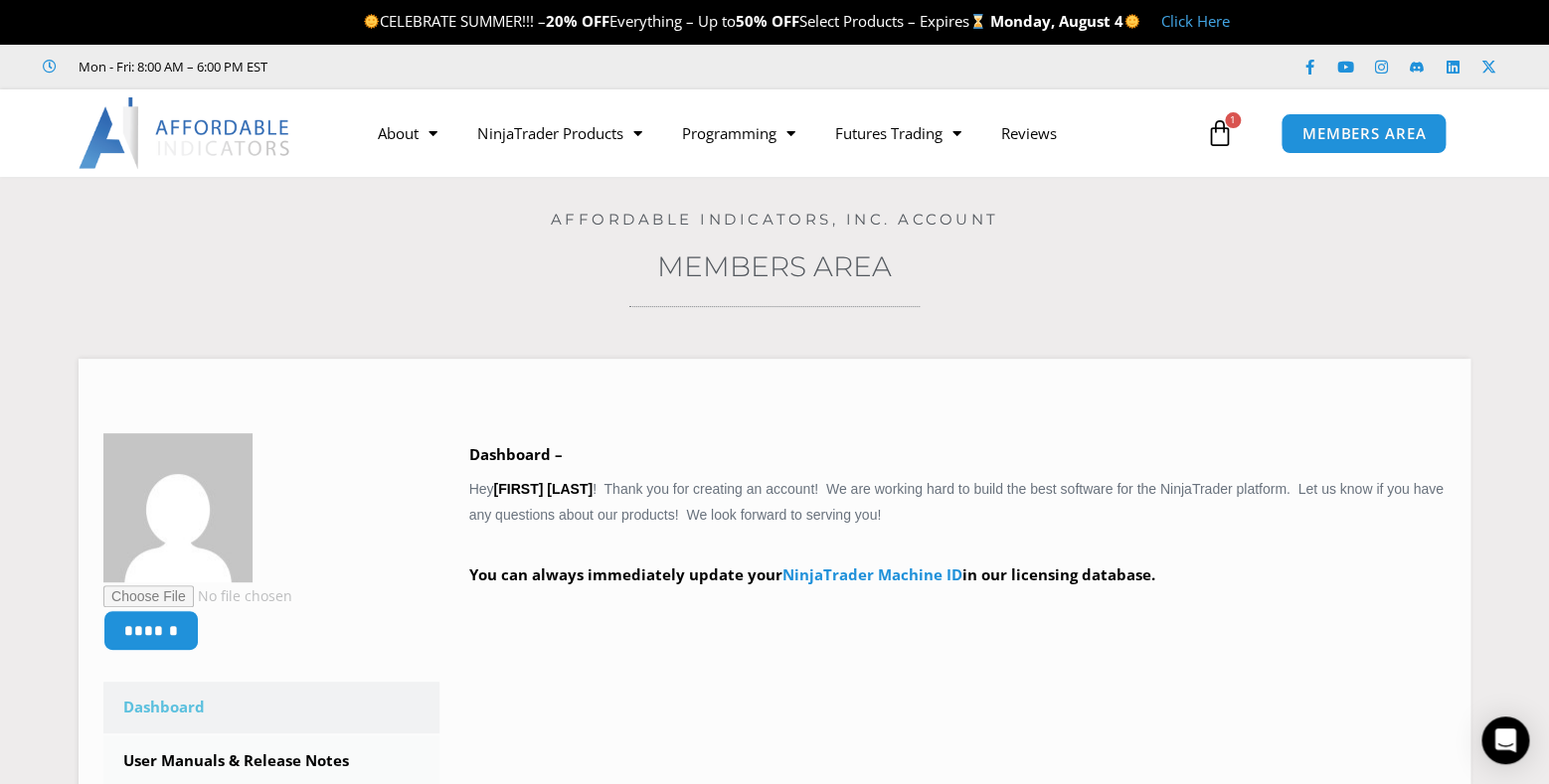 click on "Dashboard – Hey" at bounding box center [774, 689] 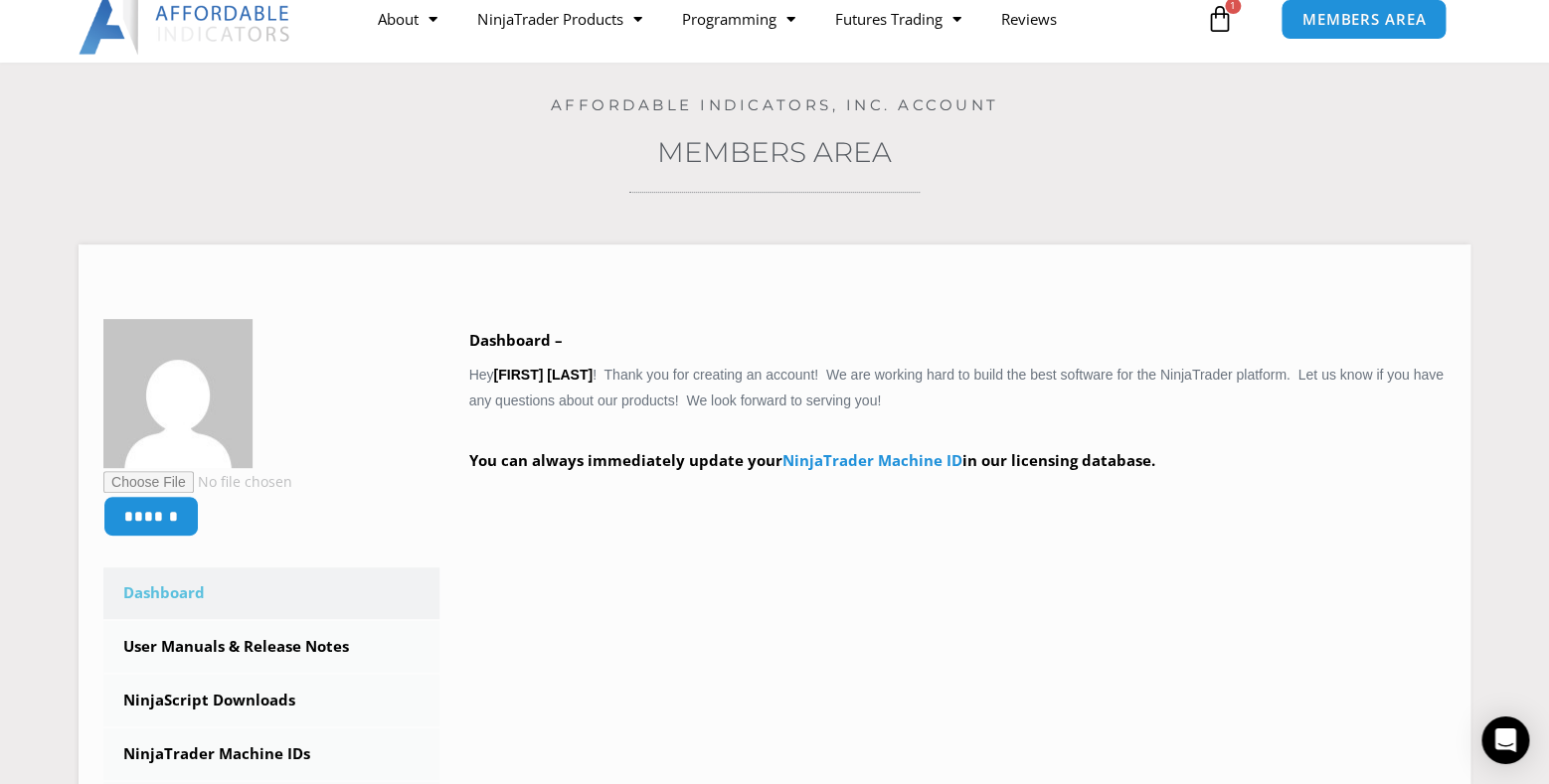 scroll, scrollTop: 0, scrollLeft: 0, axis: both 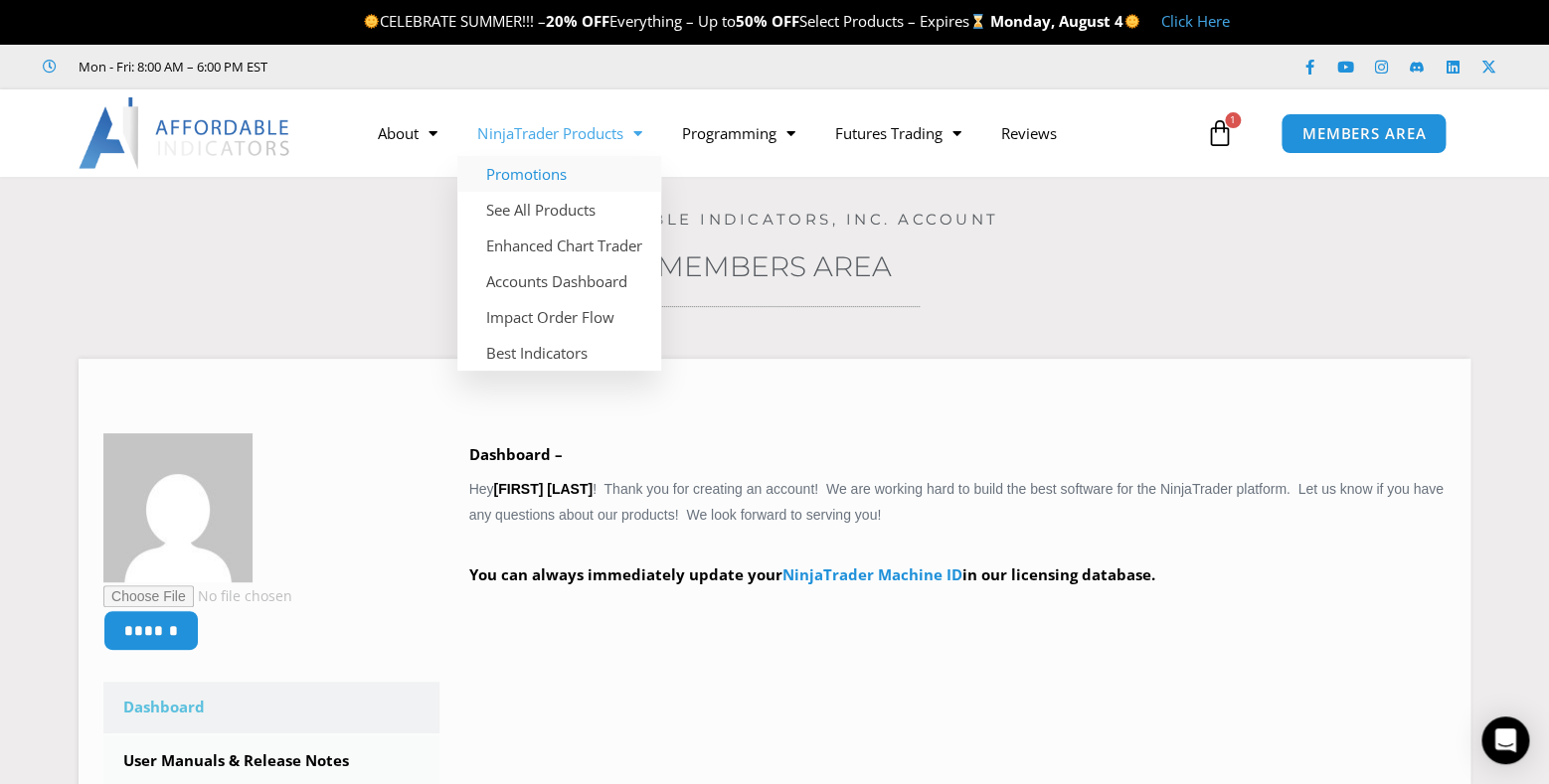 click on "Promotions" 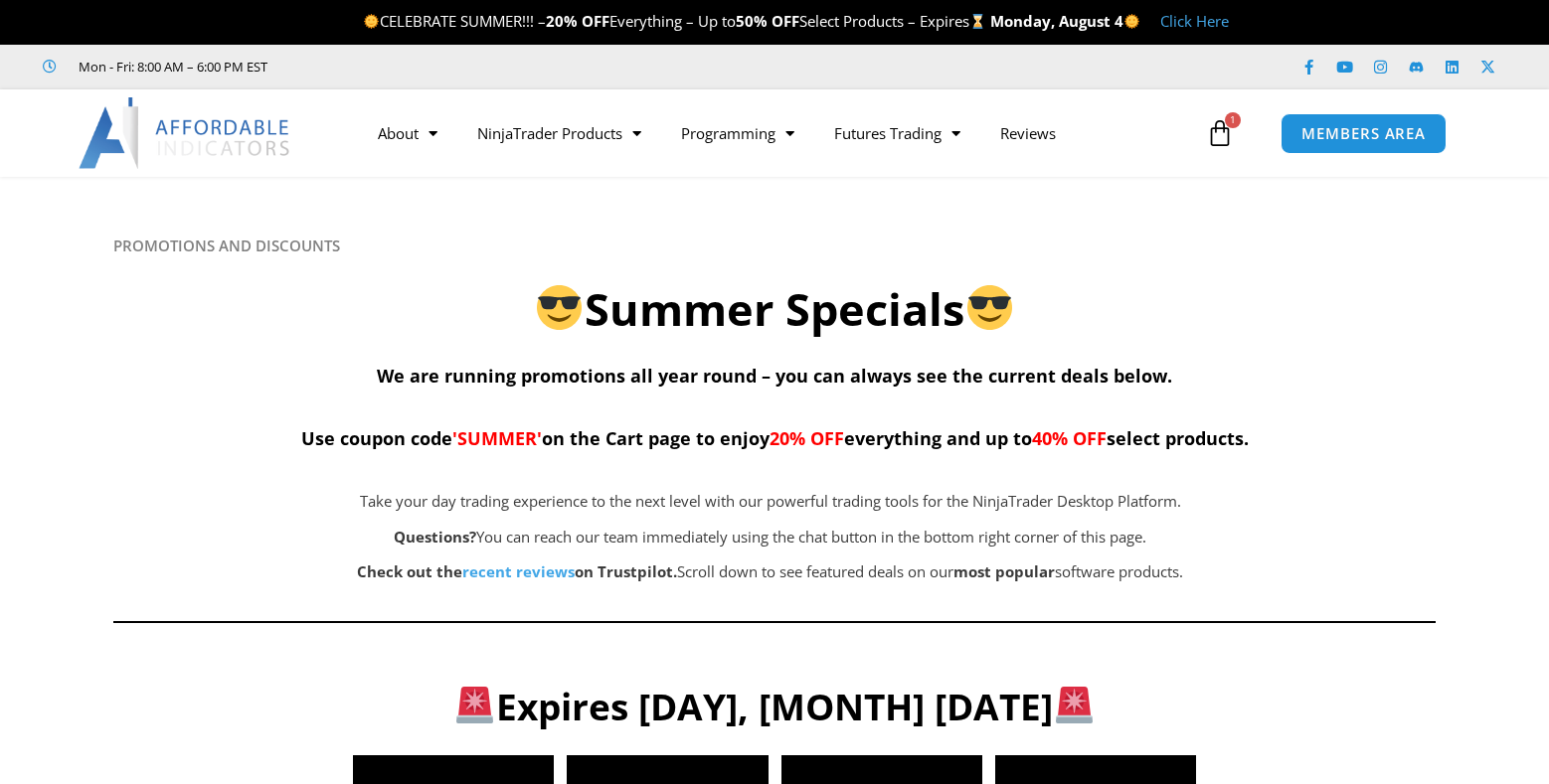 scroll, scrollTop: 0, scrollLeft: 0, axis: both 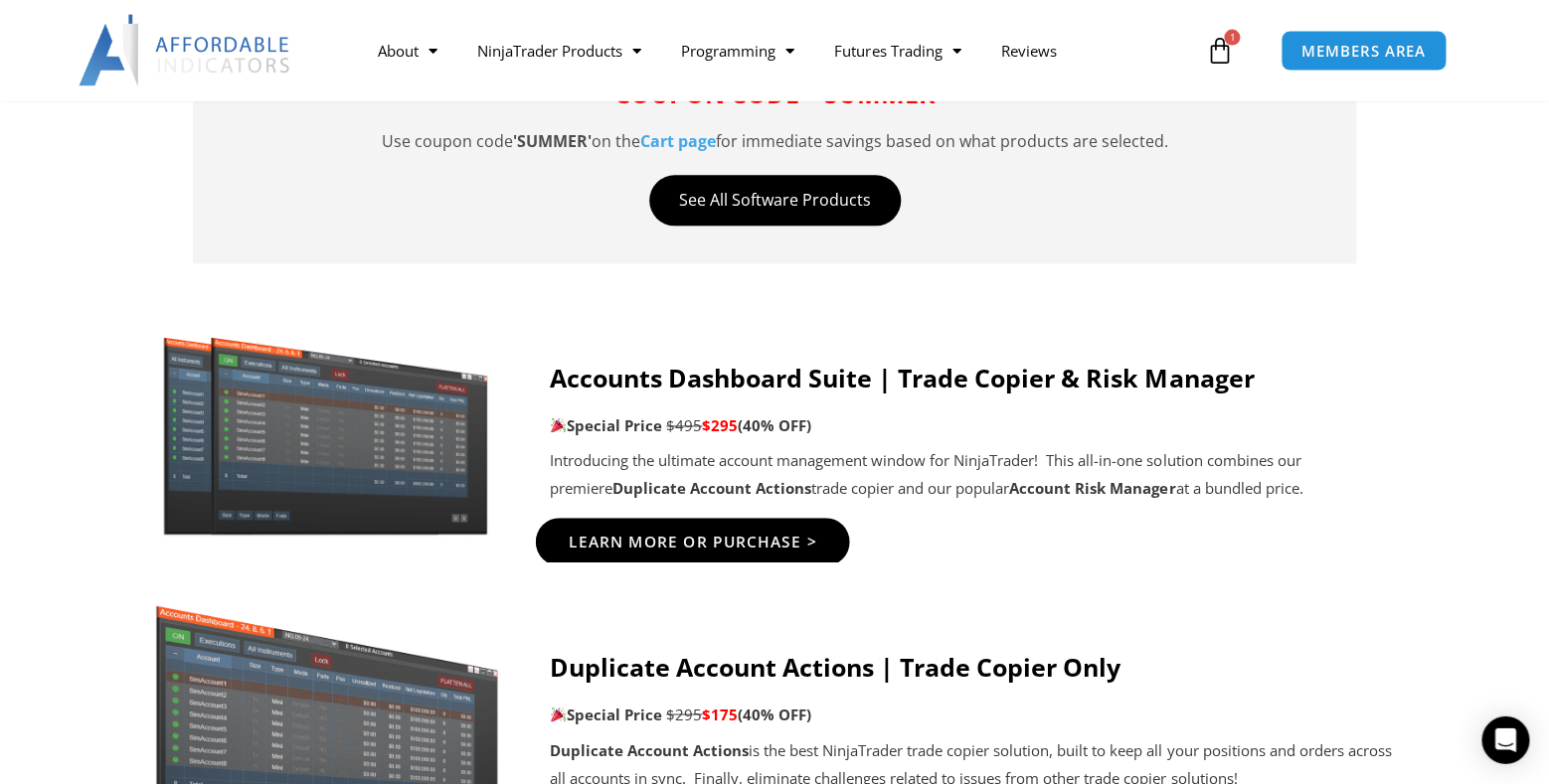 click on "Learn More Or Purchase >" at bounding box center [693, 543] 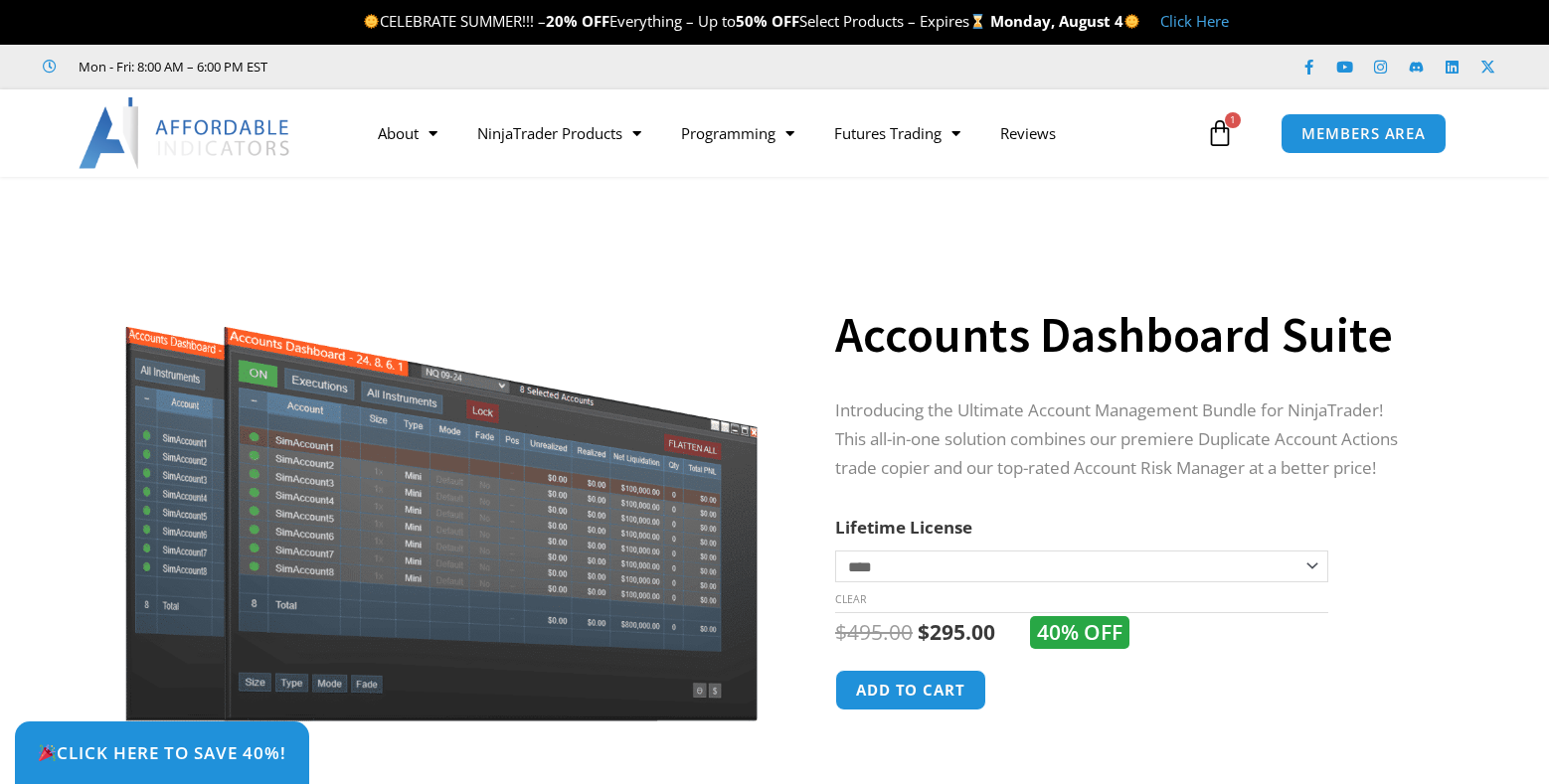 scroll, scrollTop: 0, scrollLeft: 0, axis: both 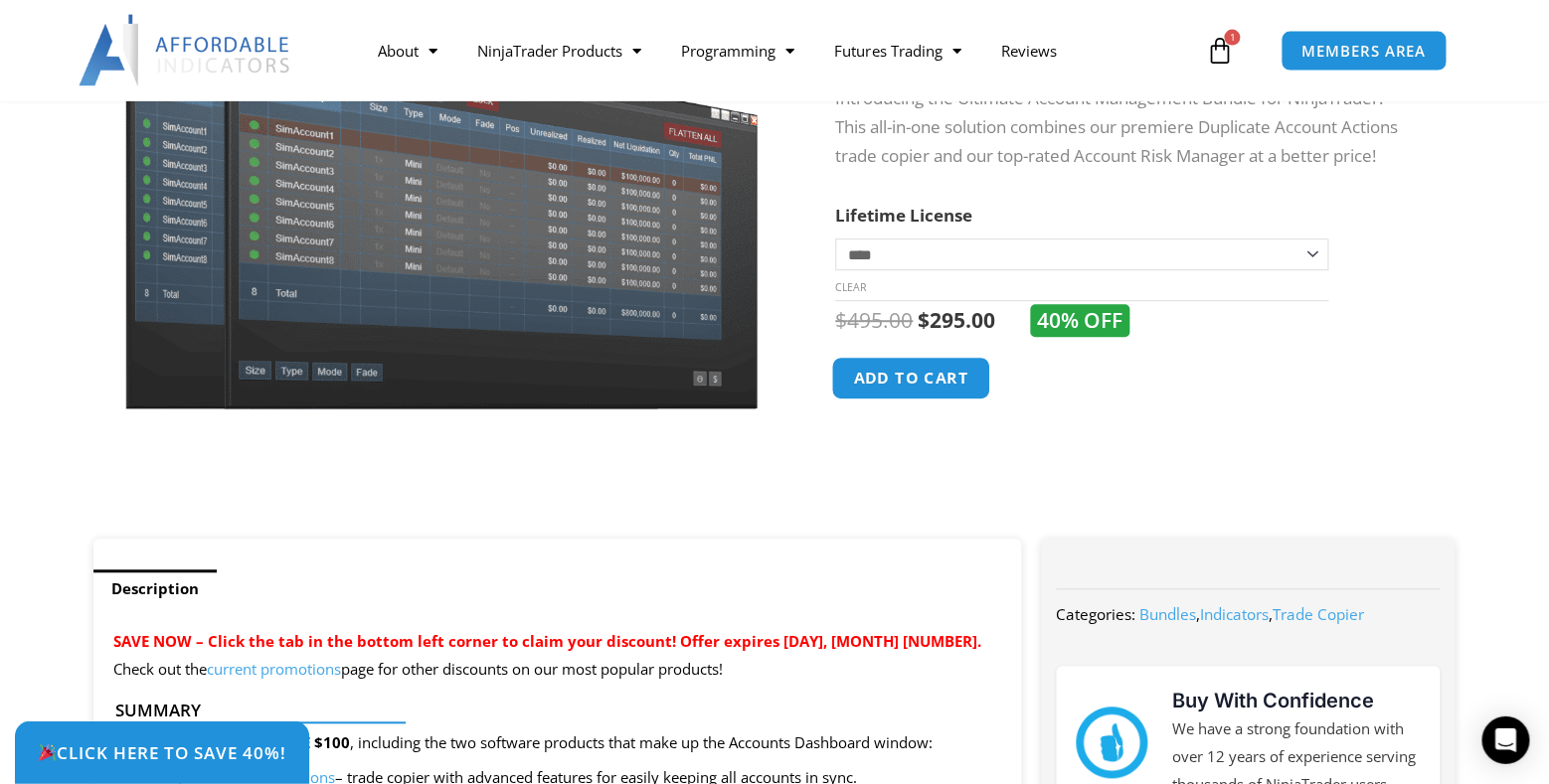 click on "Add to cart" 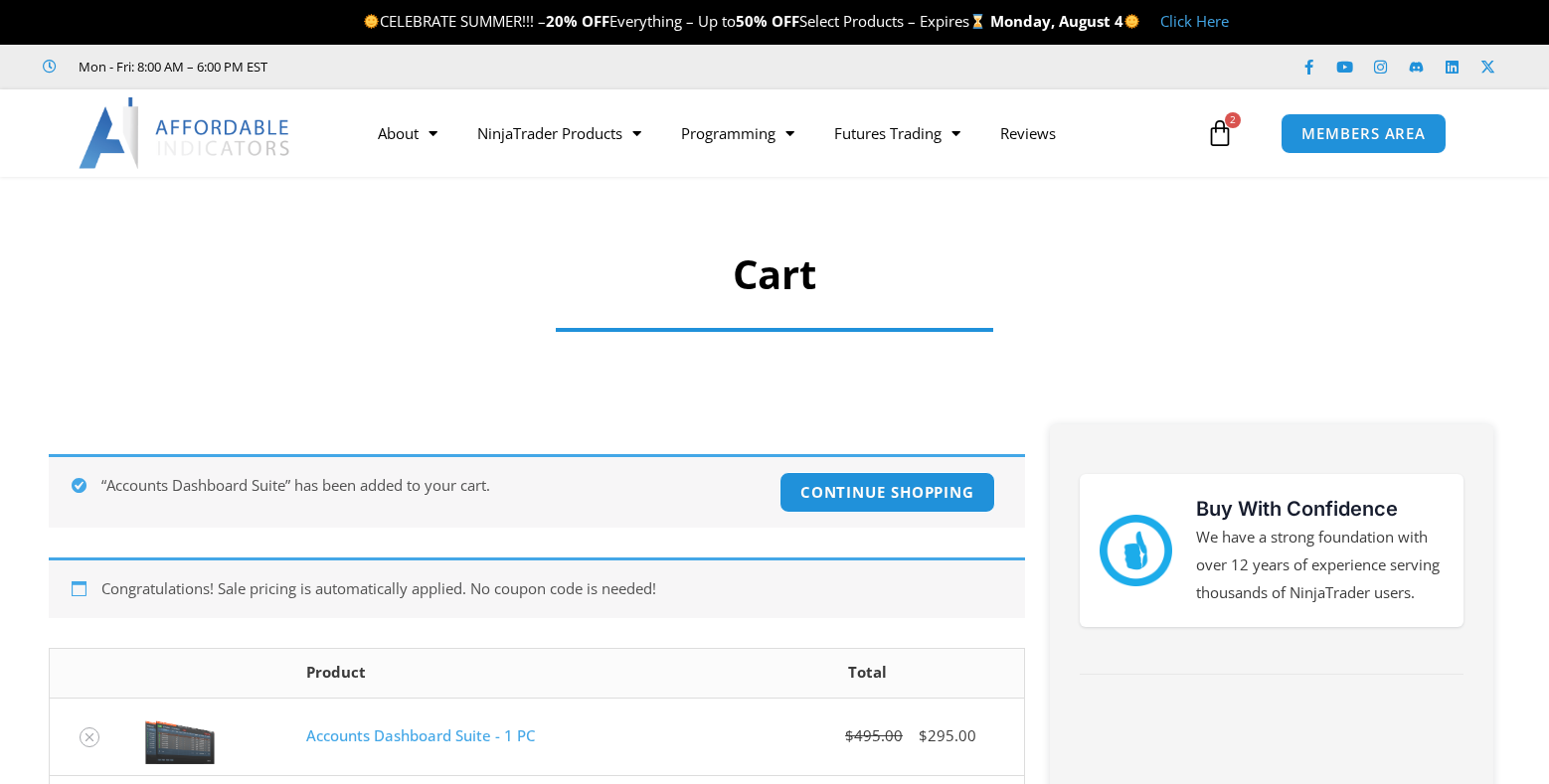 scroll, scrollTop: 0, scrollLeft: 0, axis: both 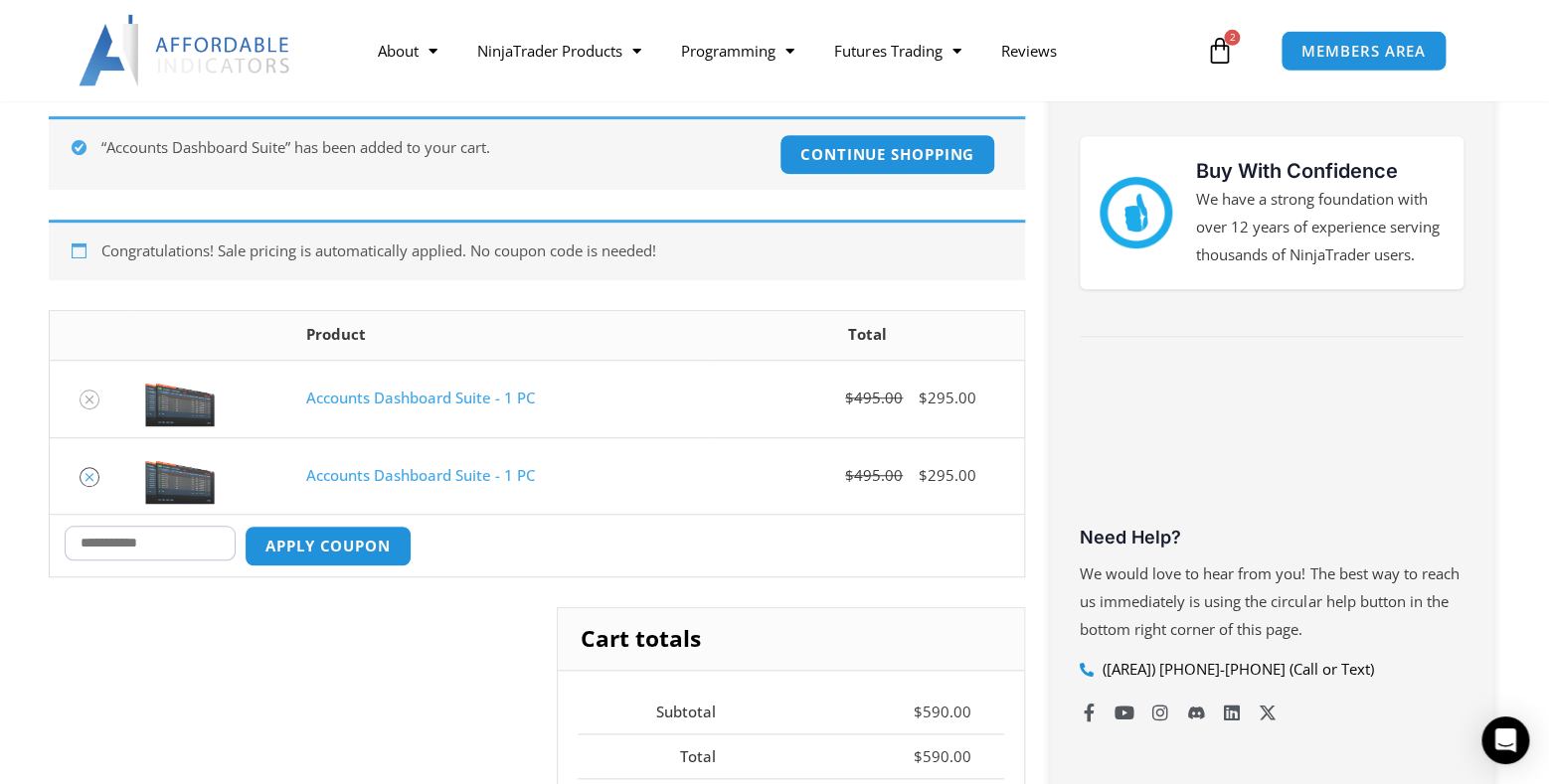 click at bounding box center (89, 477) 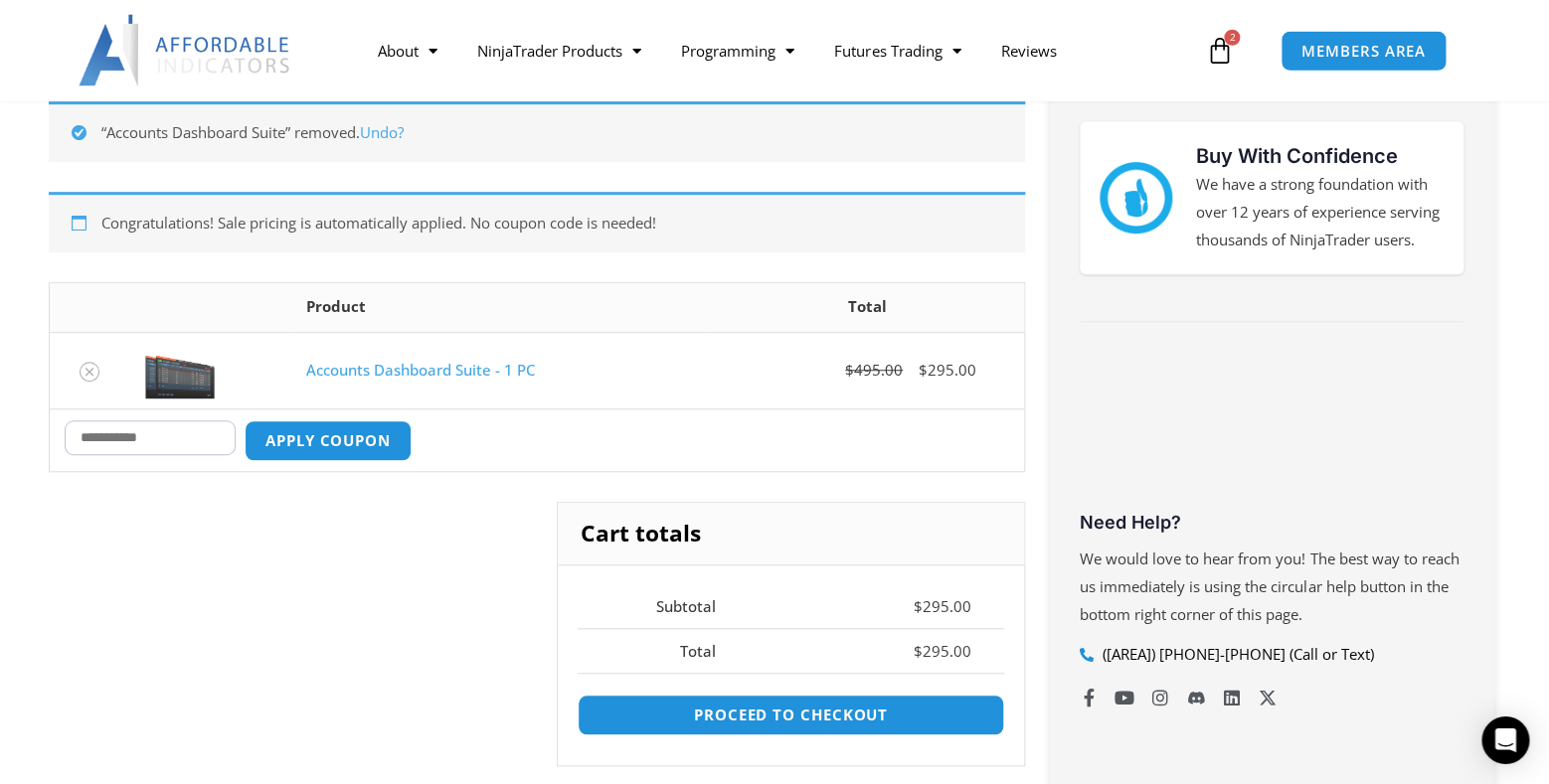 scroll, scrollTop: 354, scrollLeft: 0, axis: vertical 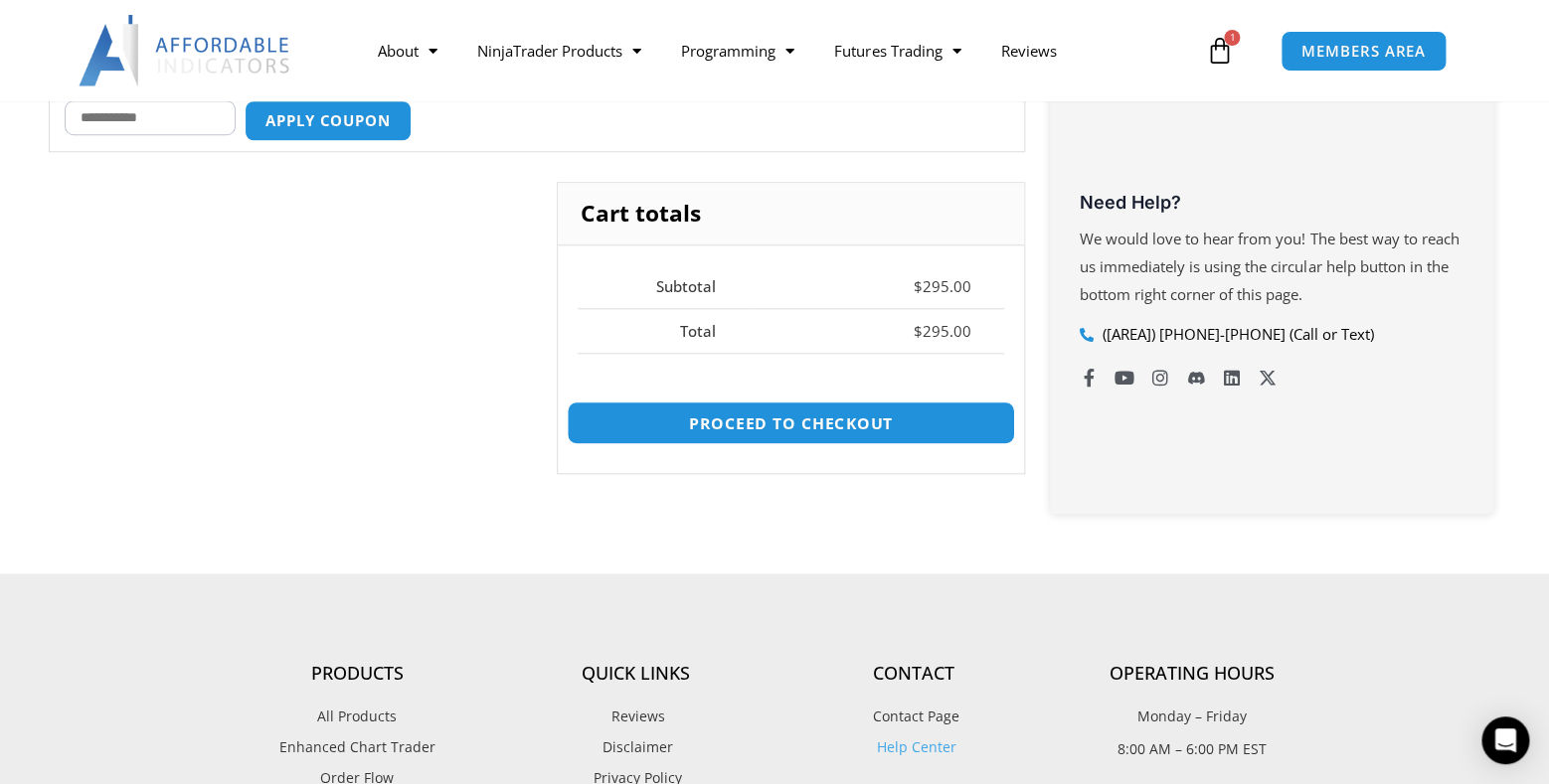 click on "Proceed to checkout" at bounding box center (790, 422) 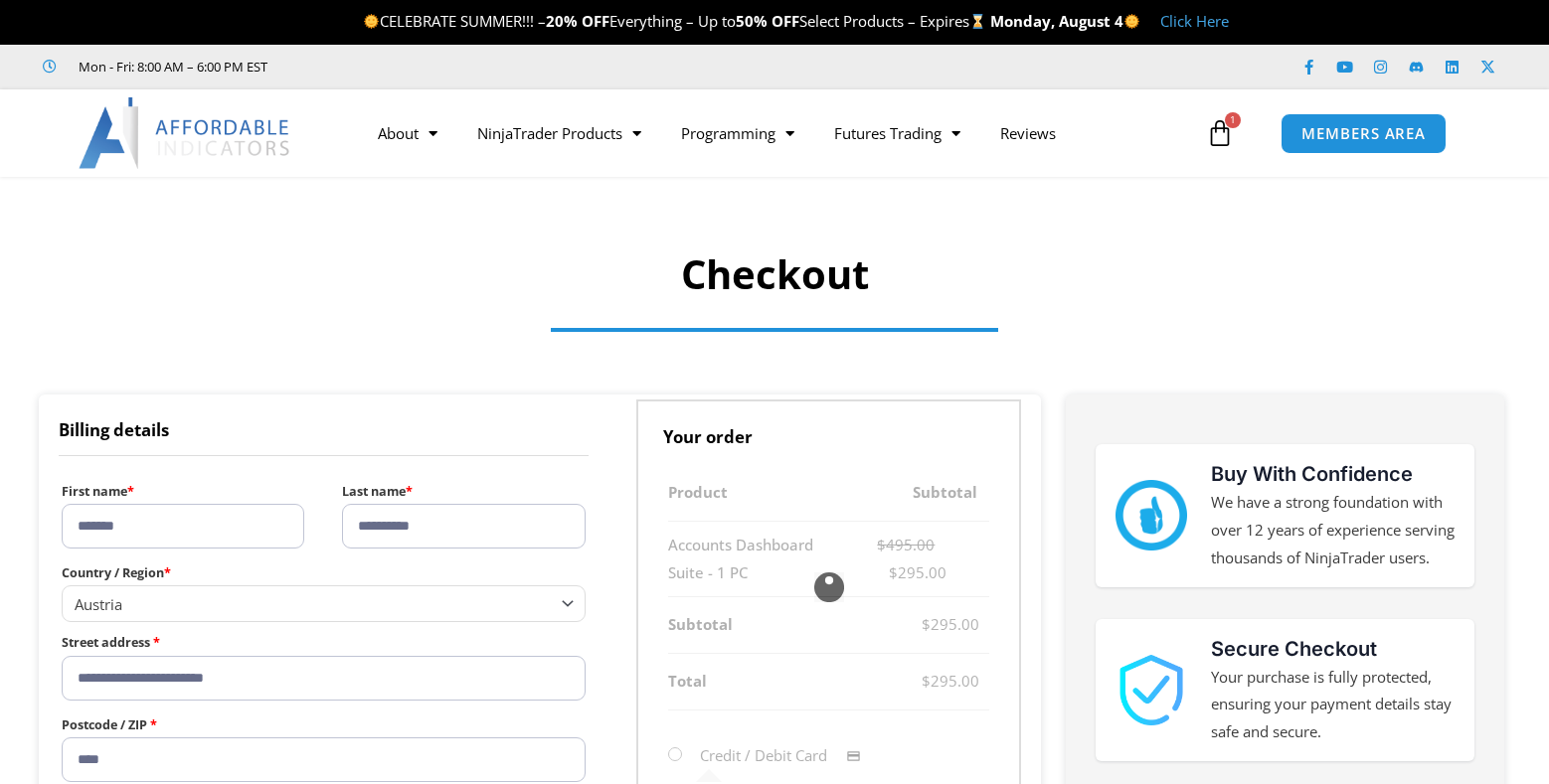 scroll, scrollTop: 0, scrollLeft: 0, axis: both 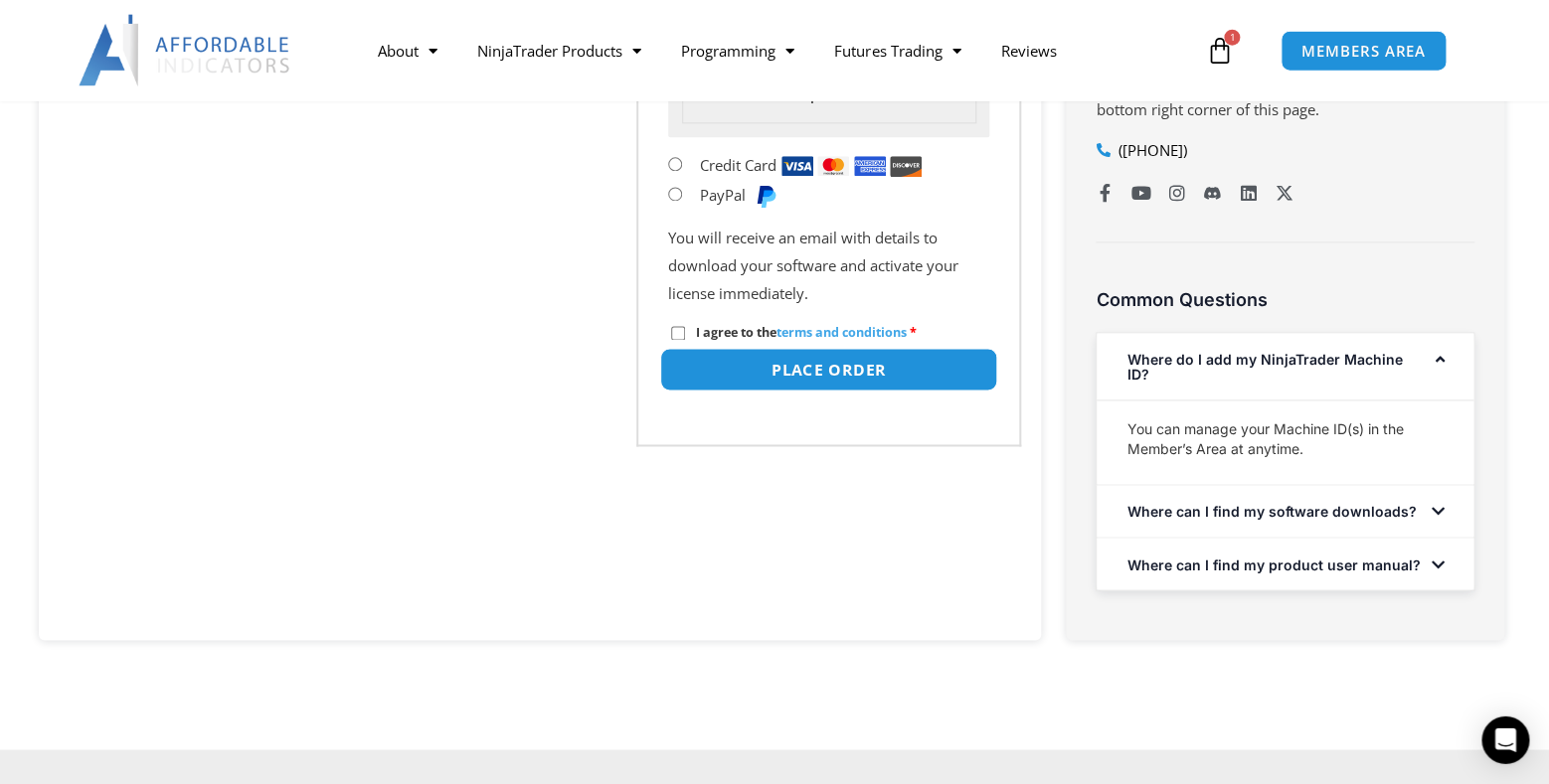 click on "Place order" at bounding box center [828, 370] 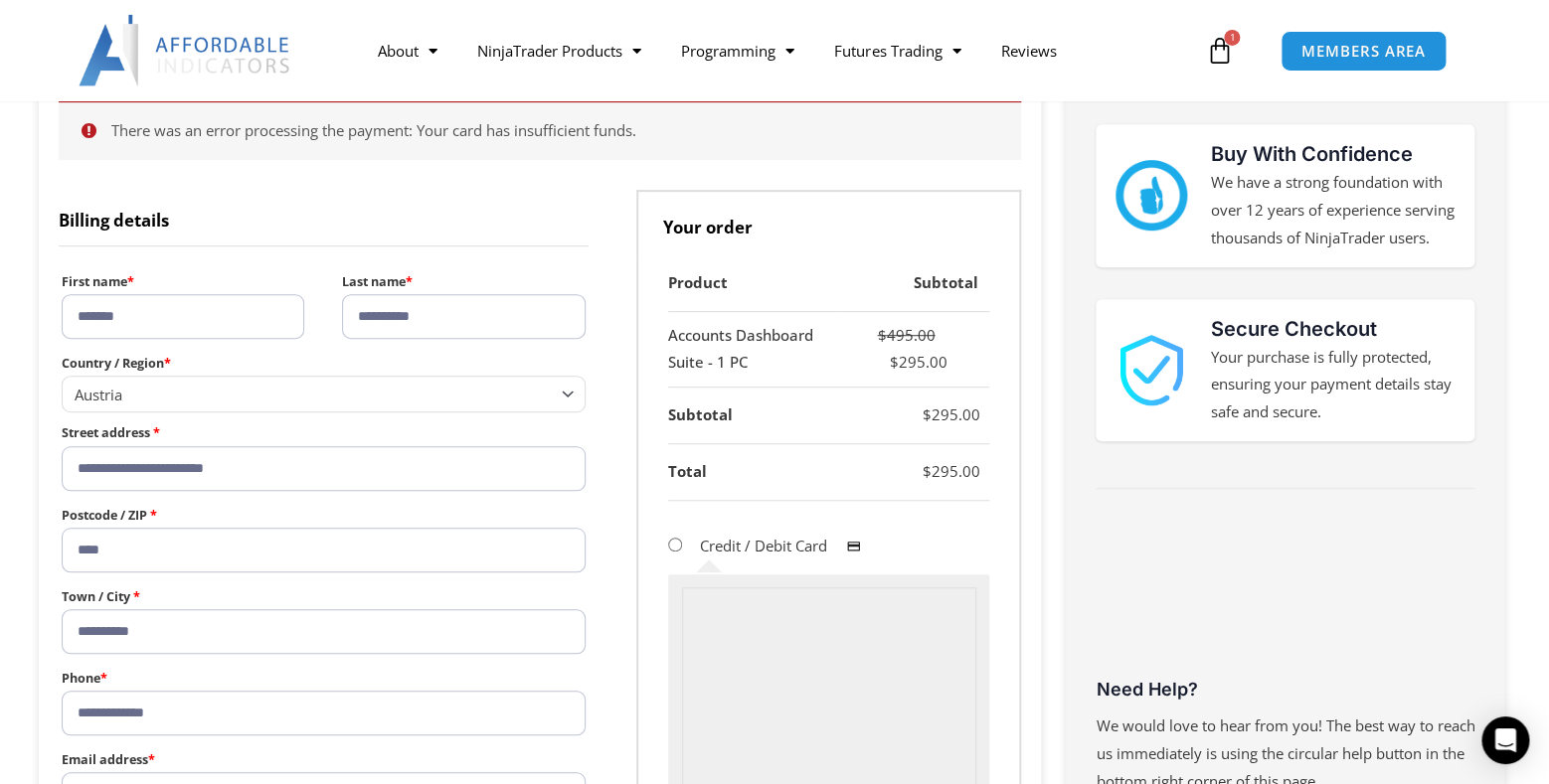 scroll, scrollTop: 319, scrollLeft: 0, axis: vertical 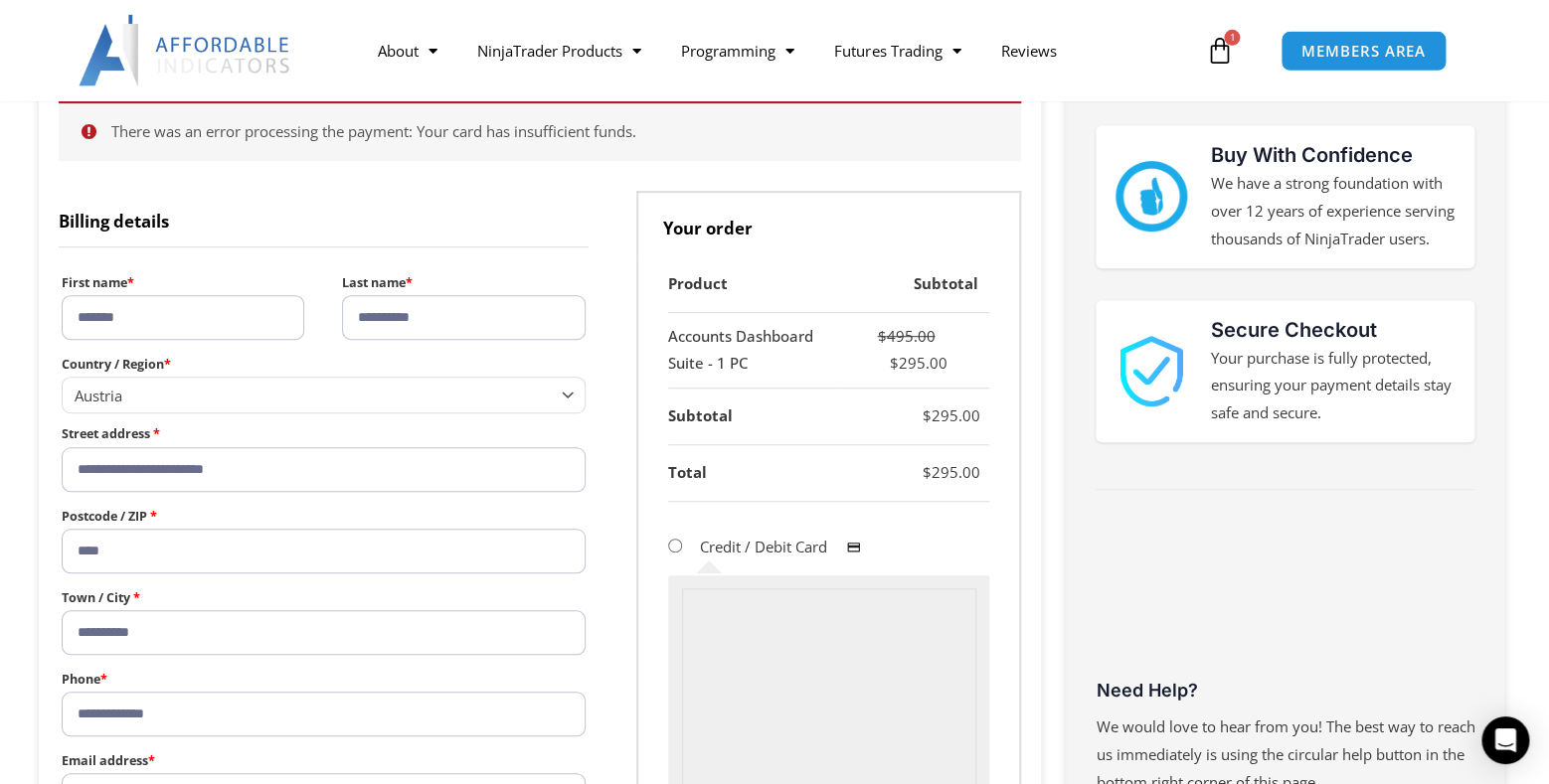 click on "There was an error processing the payment: Your card has insufficient funds." at bounding box center [552, 132] 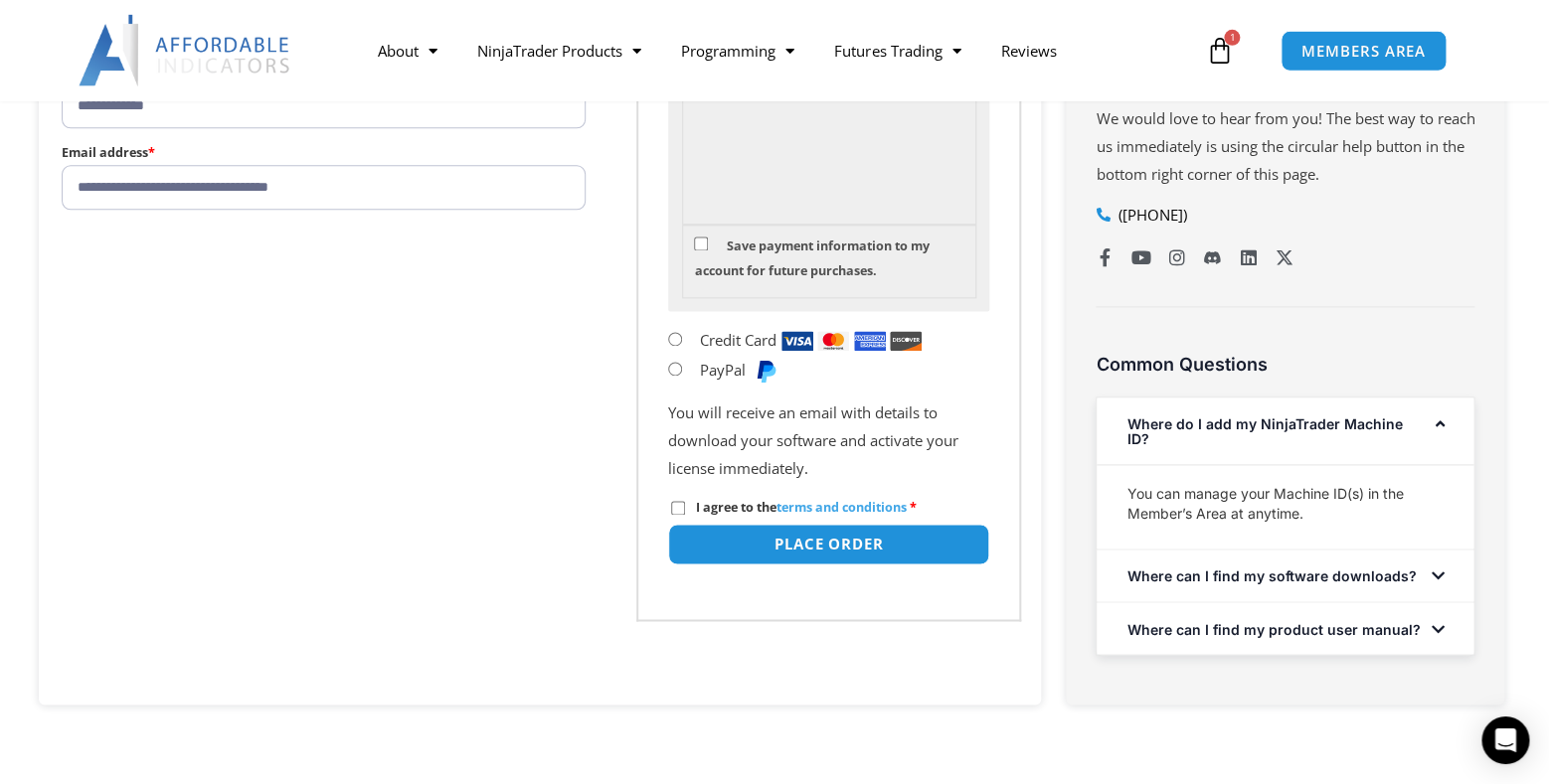 scroll, scrollTop: 931, scrollLeft: 0, axis: vertical 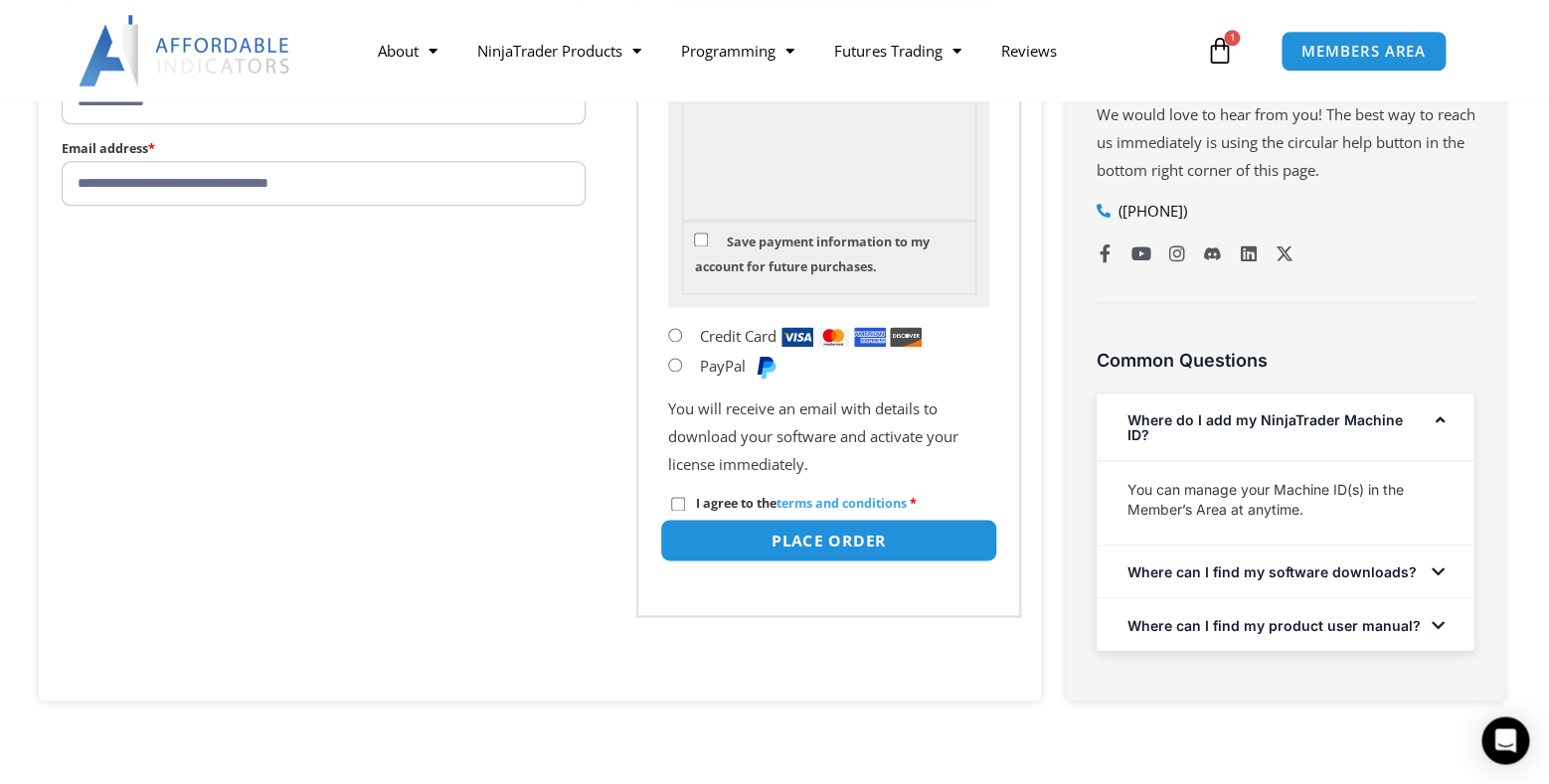 click on "Place order" at bounding box center (828, 540) 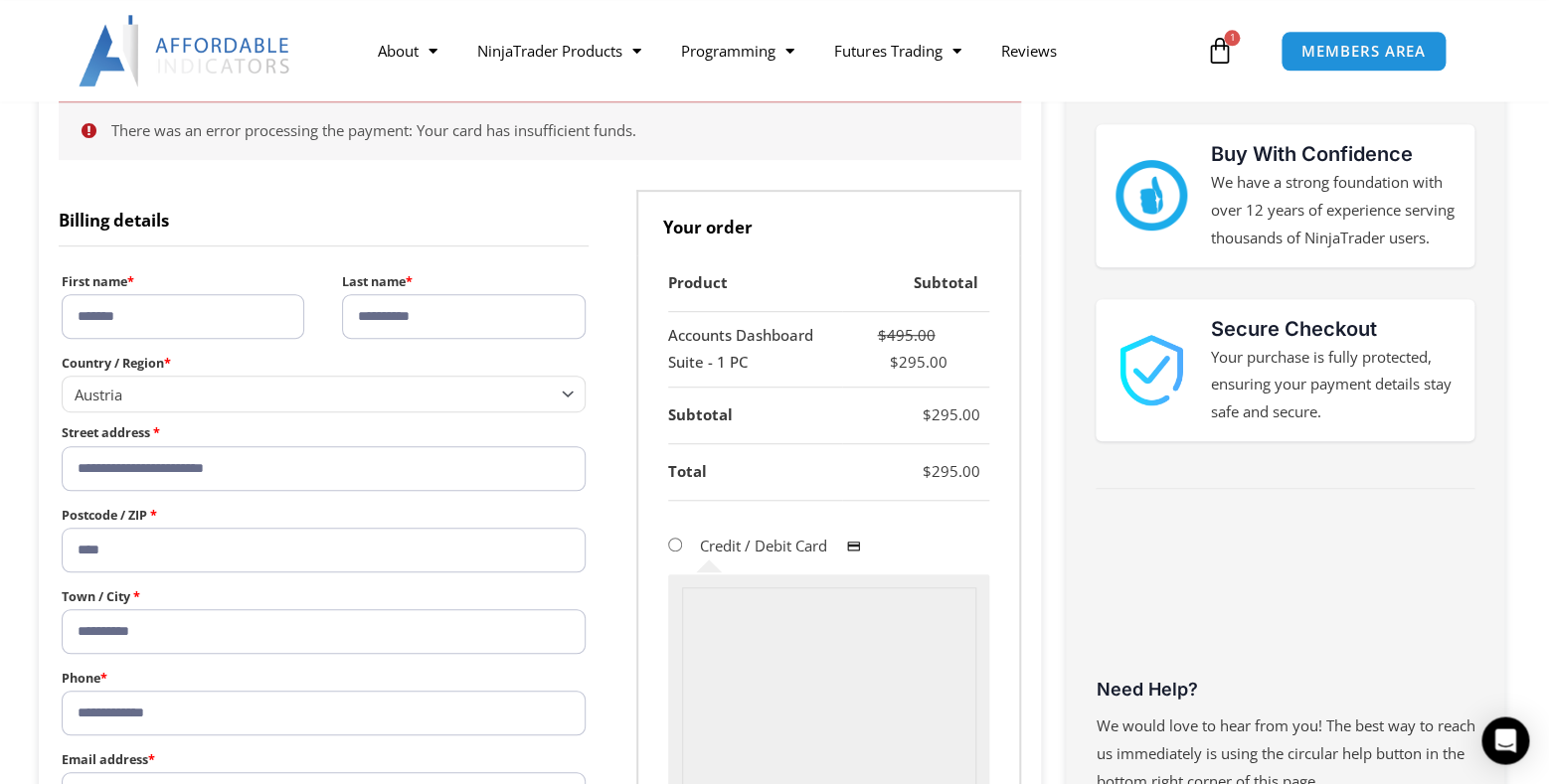 scroll, scrollTop: 319, scrollLeft: 0, axis: vertical 